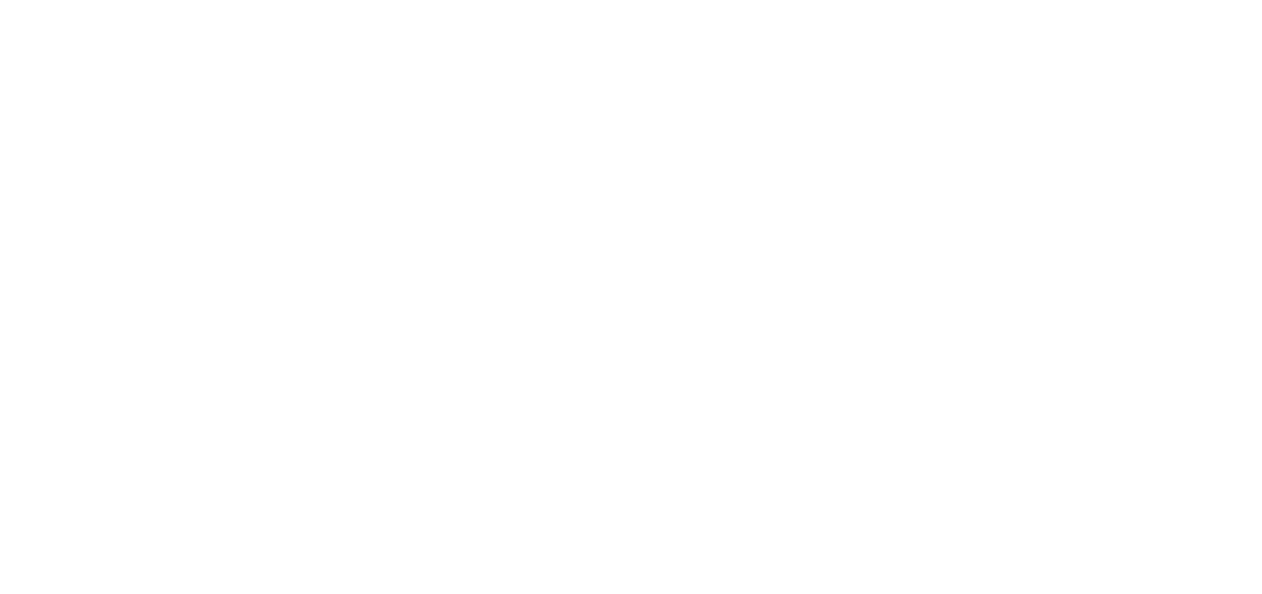 scroll, scrollTop: 0, scrollLeft: 0, axis: both 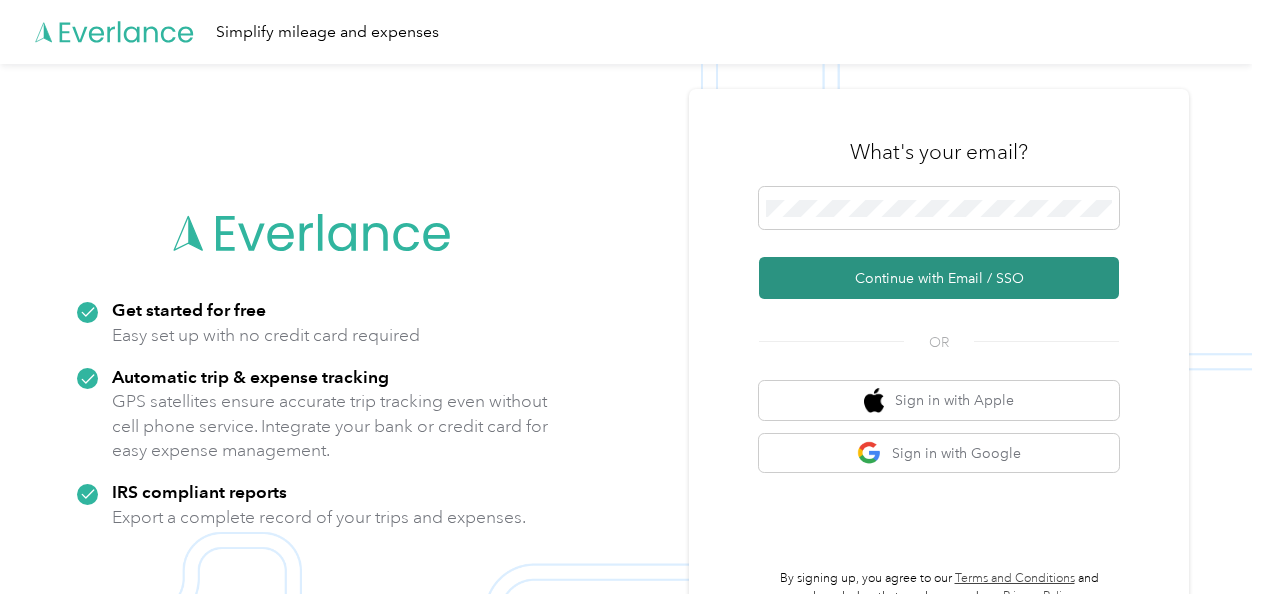click on "Continue with Email / SSO" at bounding box center (939, 278) 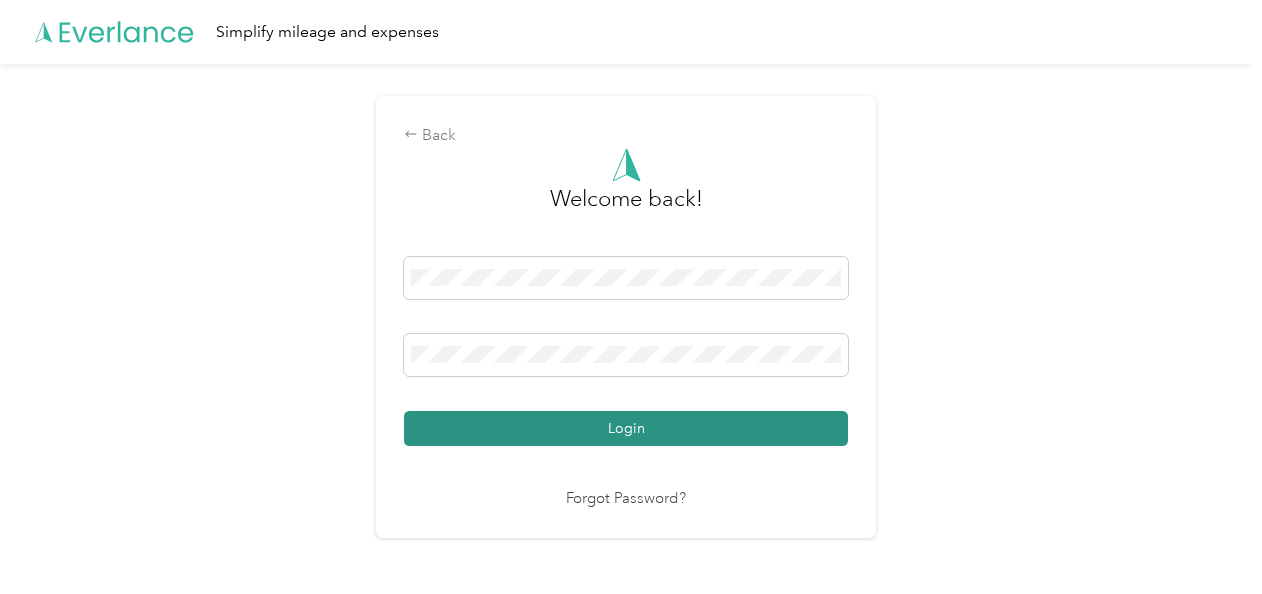 click on "Login" at bounding box center (626, 428) 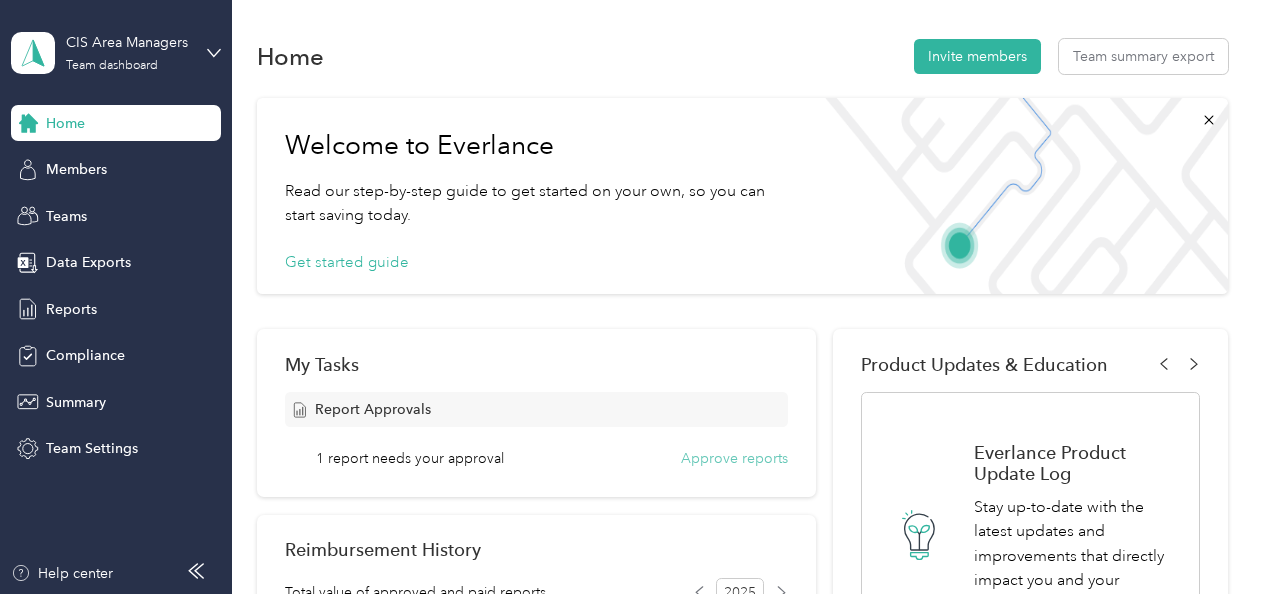 click on "Approve reports" at bounding box center (734, 458) 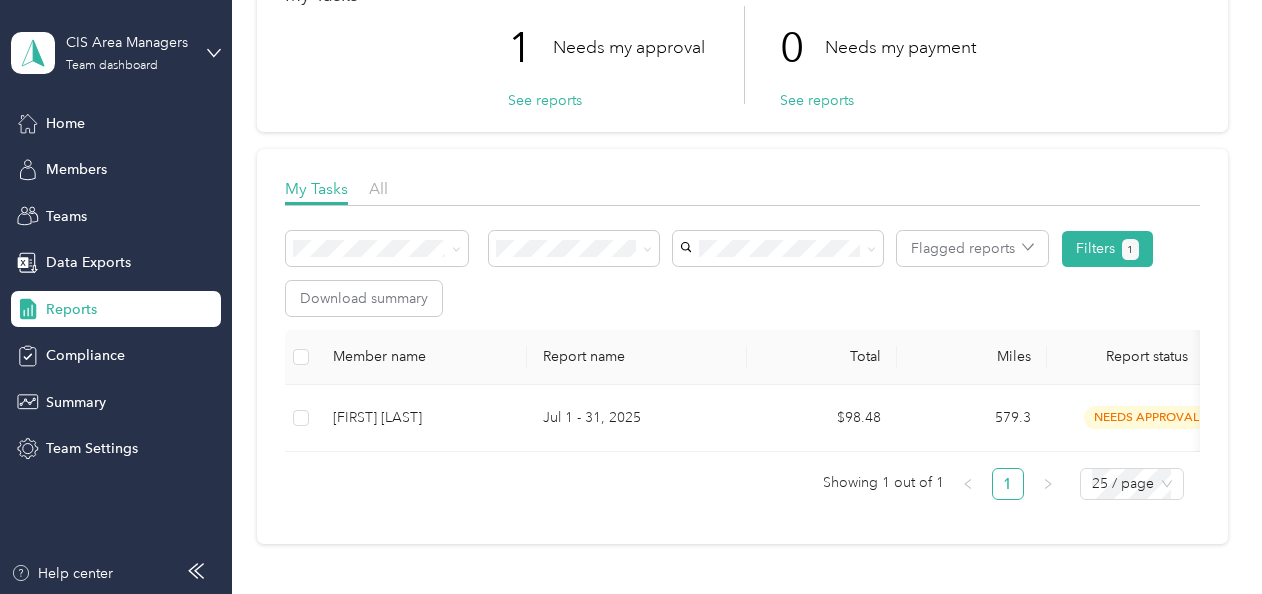 scroll, scrollTop: 144, scrollLeft: 0, axis: vertical 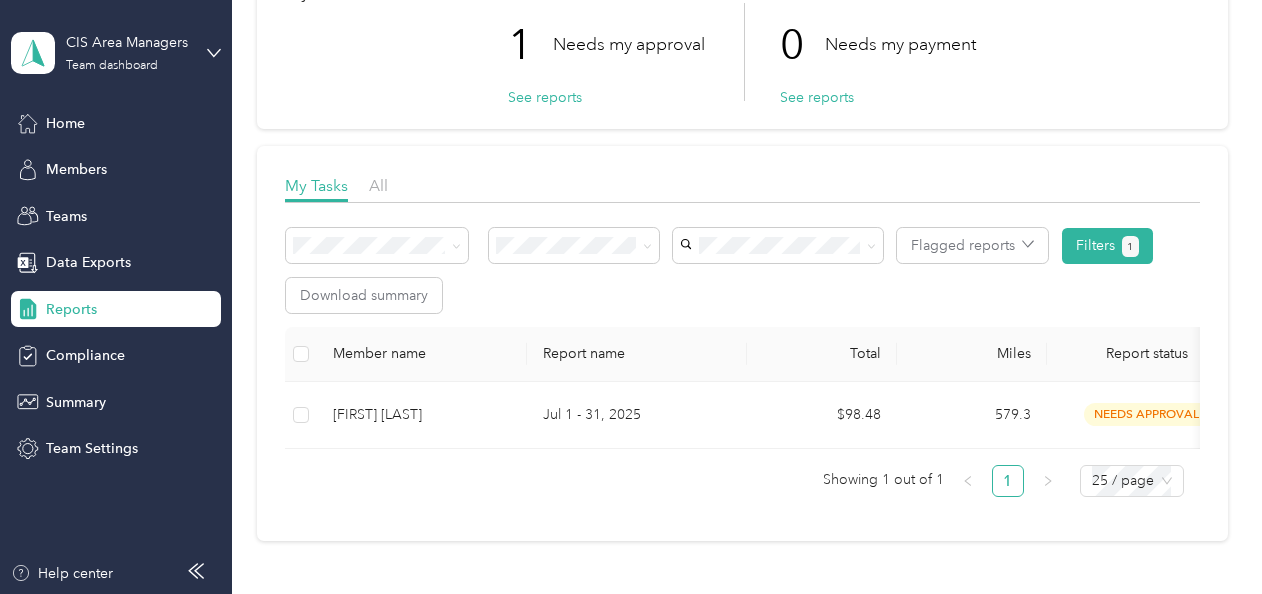 click on "Showing 1 out of 1 1 25 / page" at bounding box center (734, 481) 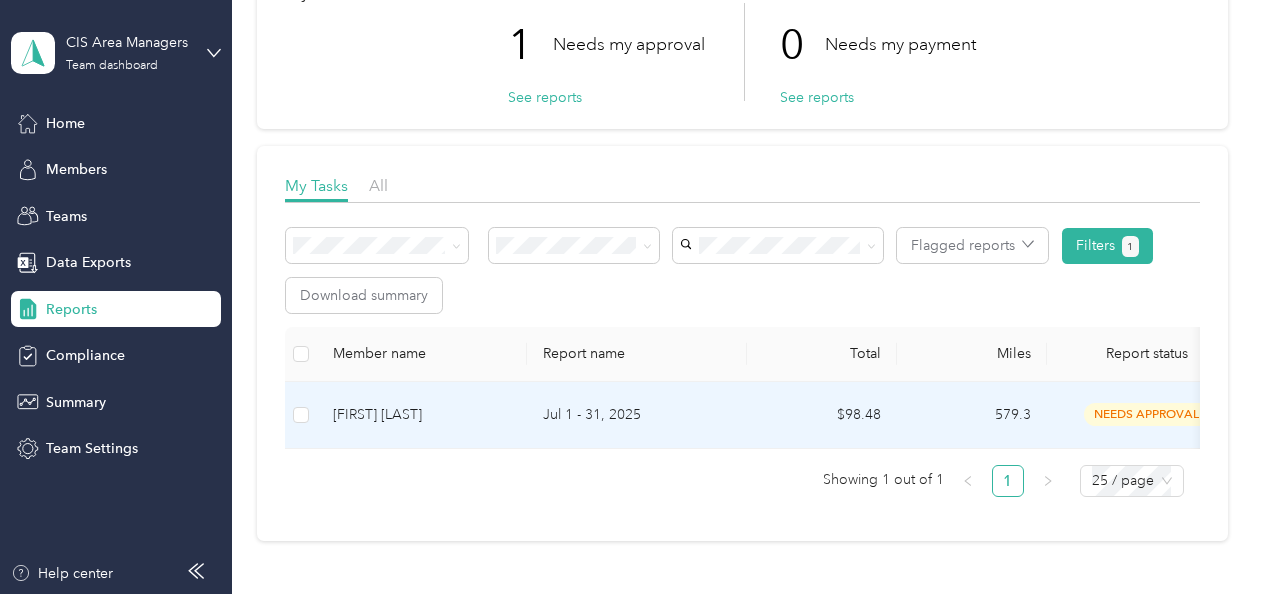click on "Jul 1 - 31, 2025" at bounding box center (637, 415) 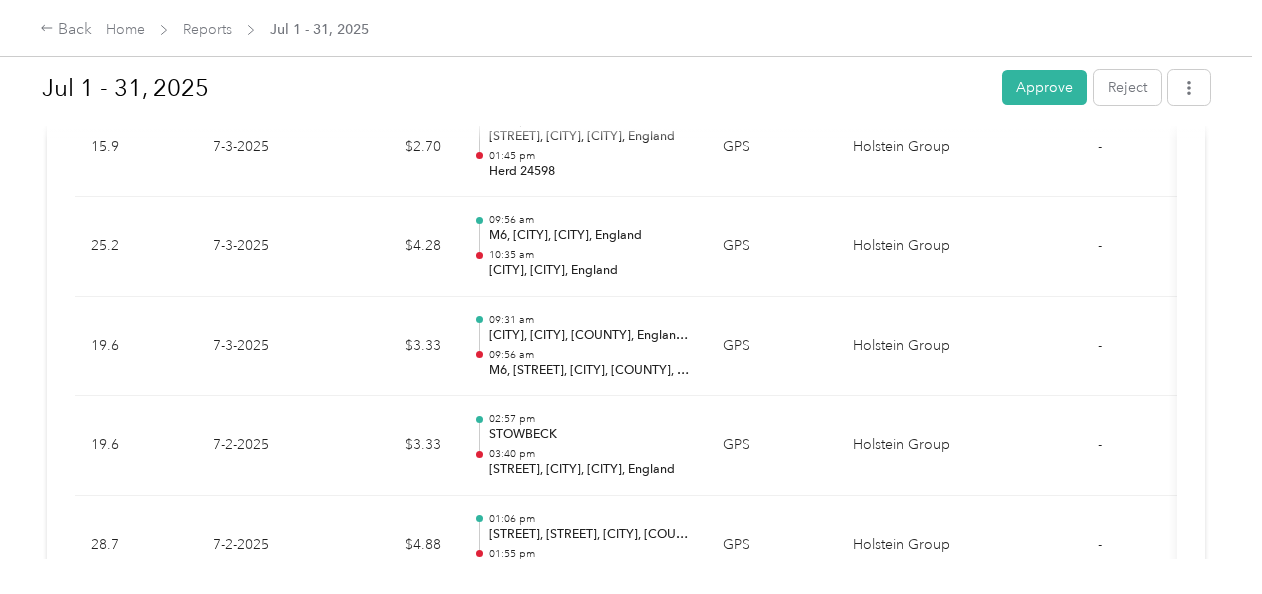 scroll, scrollTop: 2827, scrollLeft: 0, axis: vertical 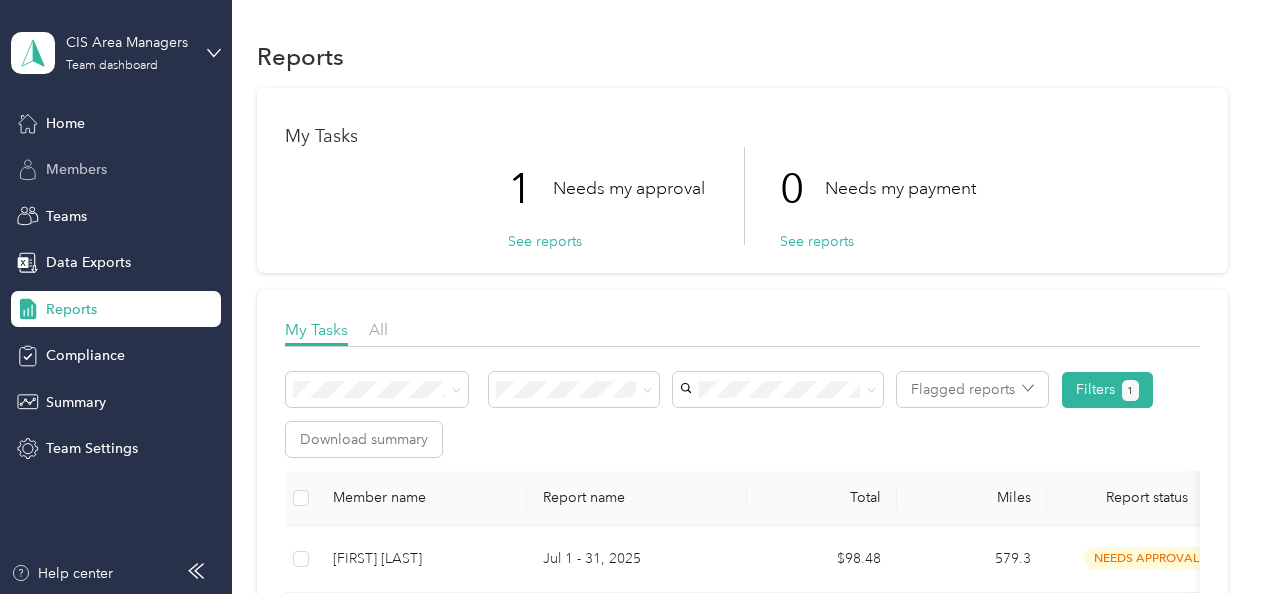 click on "Members" at bounding box center [76, 169] 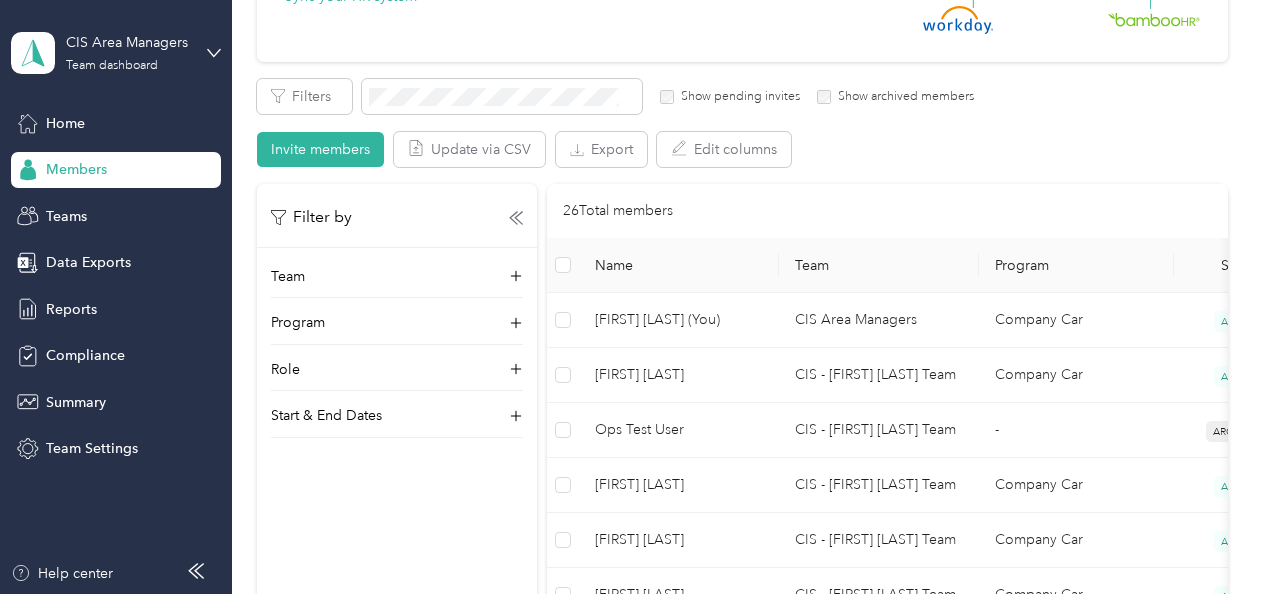 scroll, scrollTop: 338, scrollLeft: 0, axis: vertical 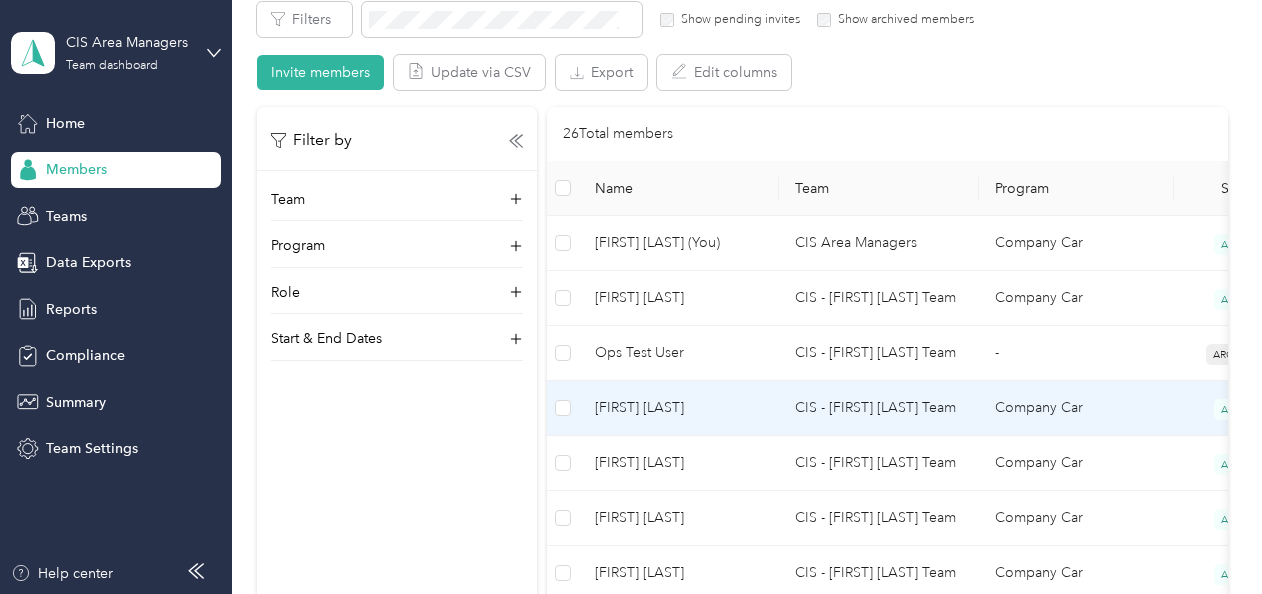 click on "CIS - [FIRST] [LAST] Team" at bounding box center (879, 408) 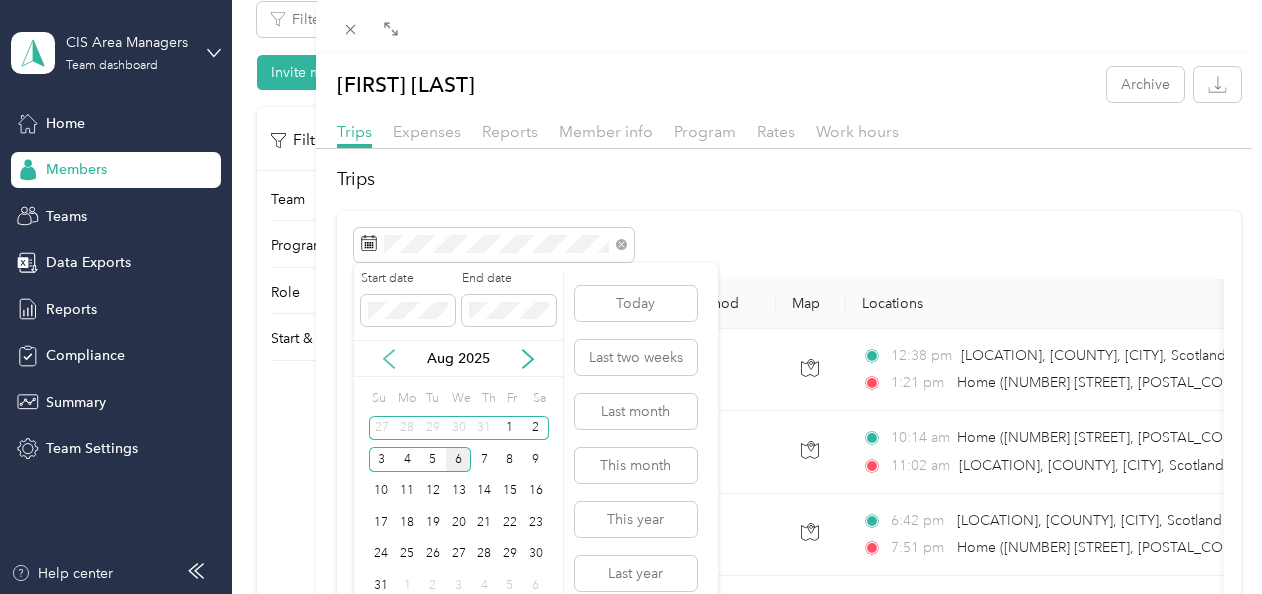 click 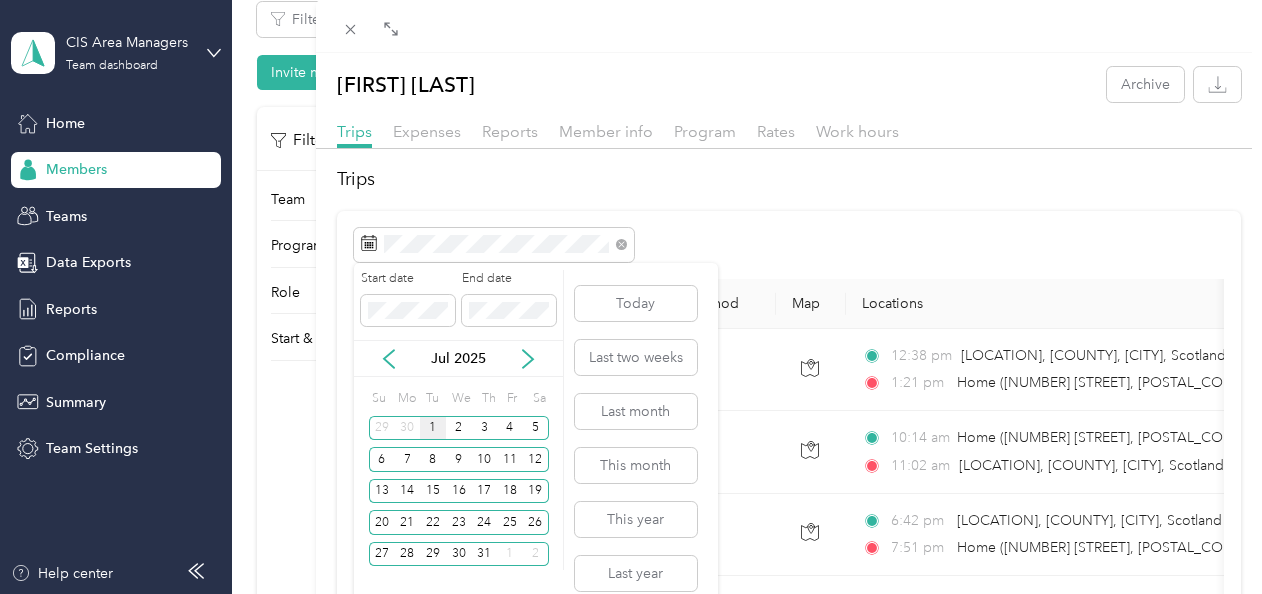 click on "1" at bounding box center (433, 428) 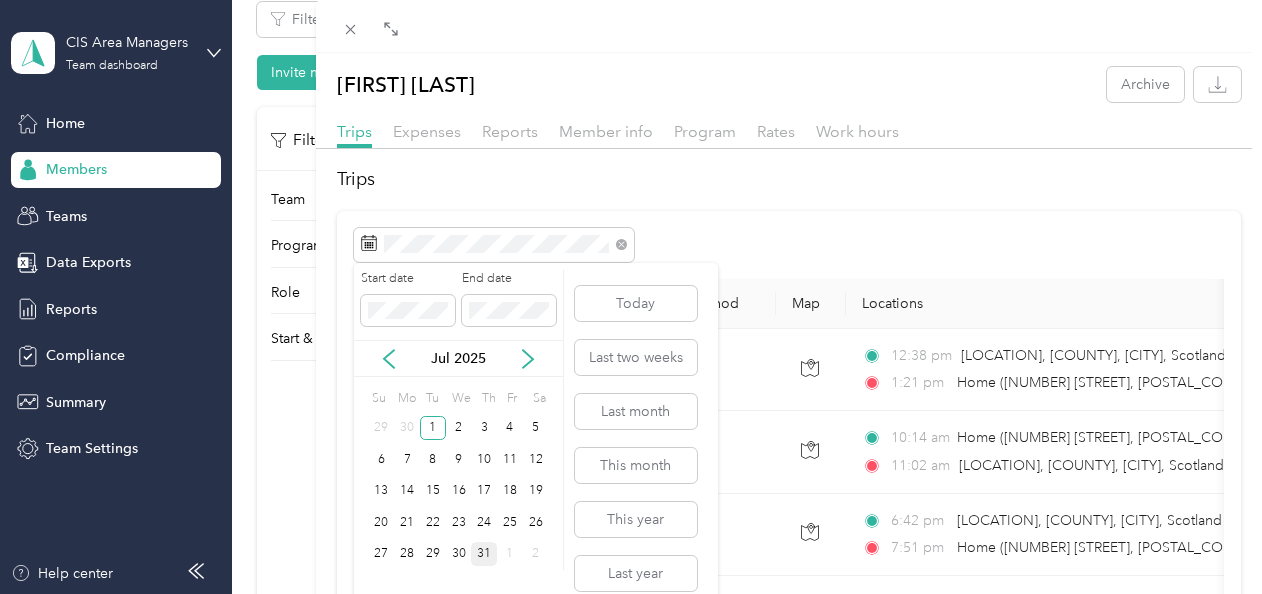 click on "31" at bounding box center [484, 554] 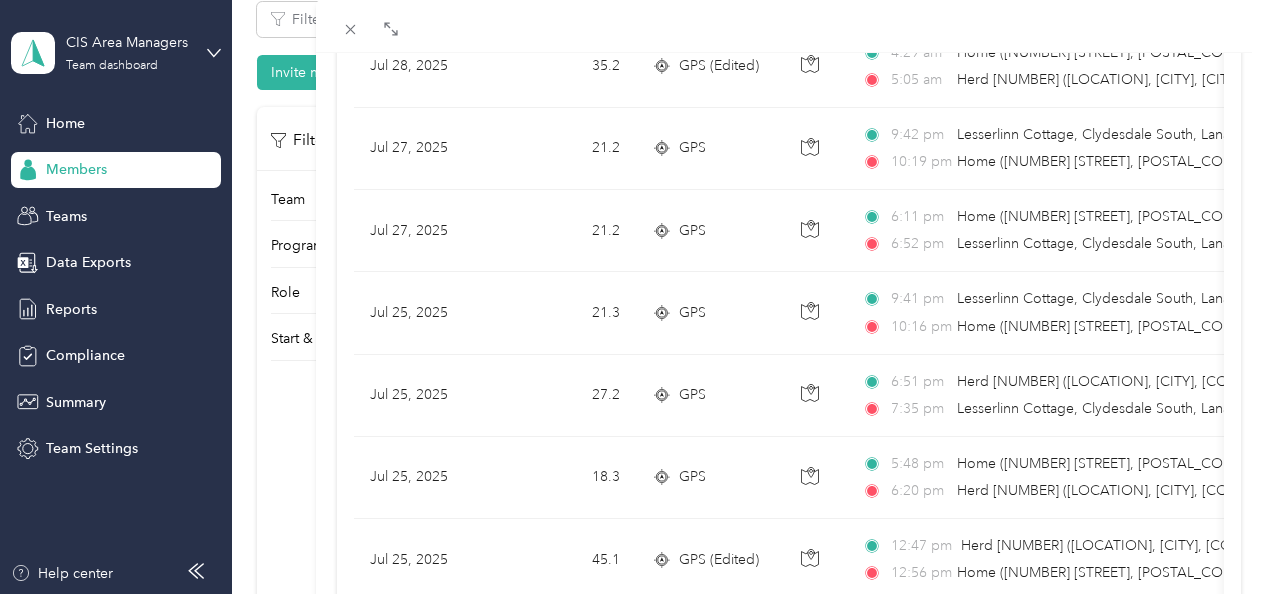 scroll, scrollTop: 1952, scrollLeft: 0, axis: vertical 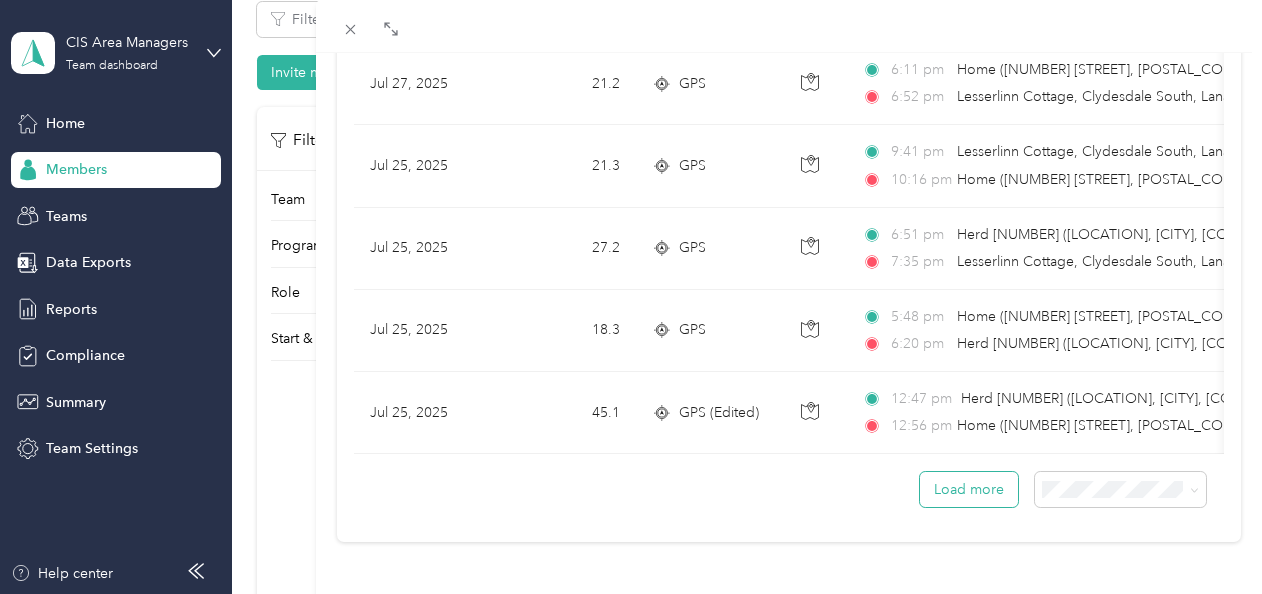 click on "Load more" at bounding box center (969, 489) 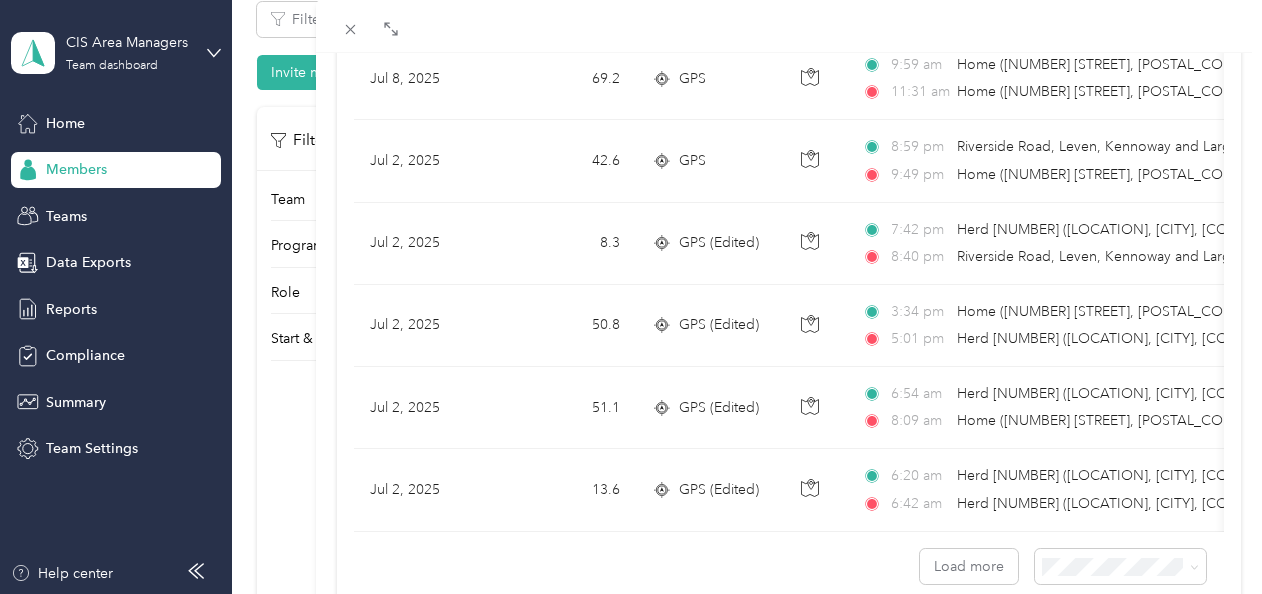 scroll, scrollTop: 3916, scrollLeft: 0, axis: vertical 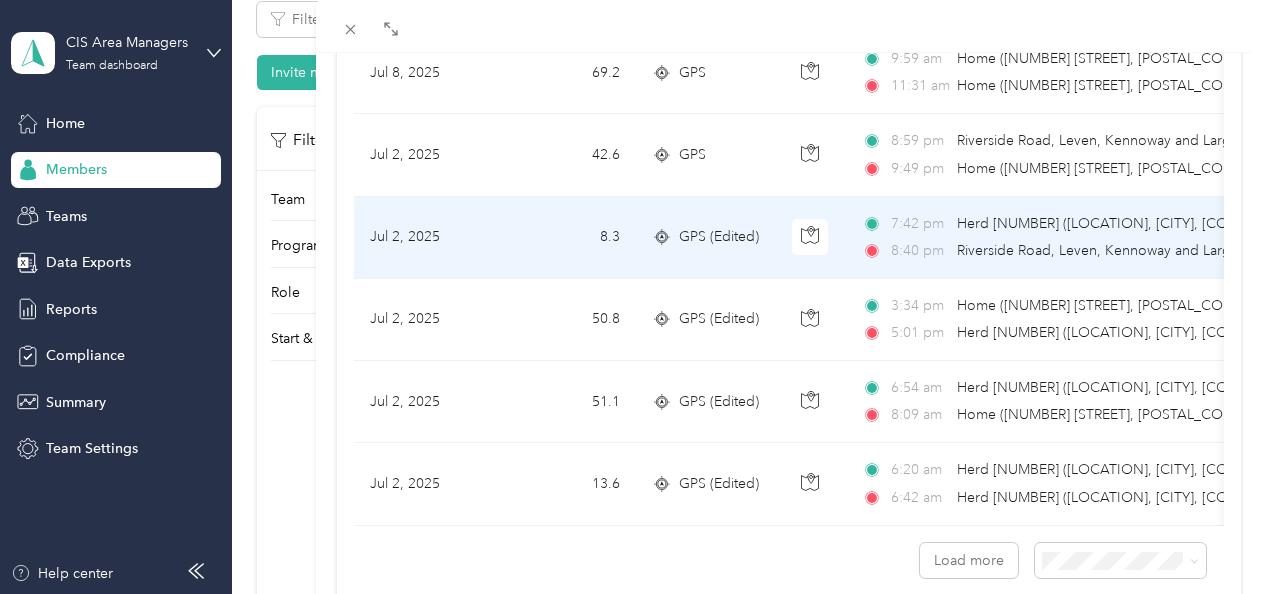 click on "Riverside Road, Leven, Kennoway and Largo, Leven, Scotland" at bounding box center [1153, 250] 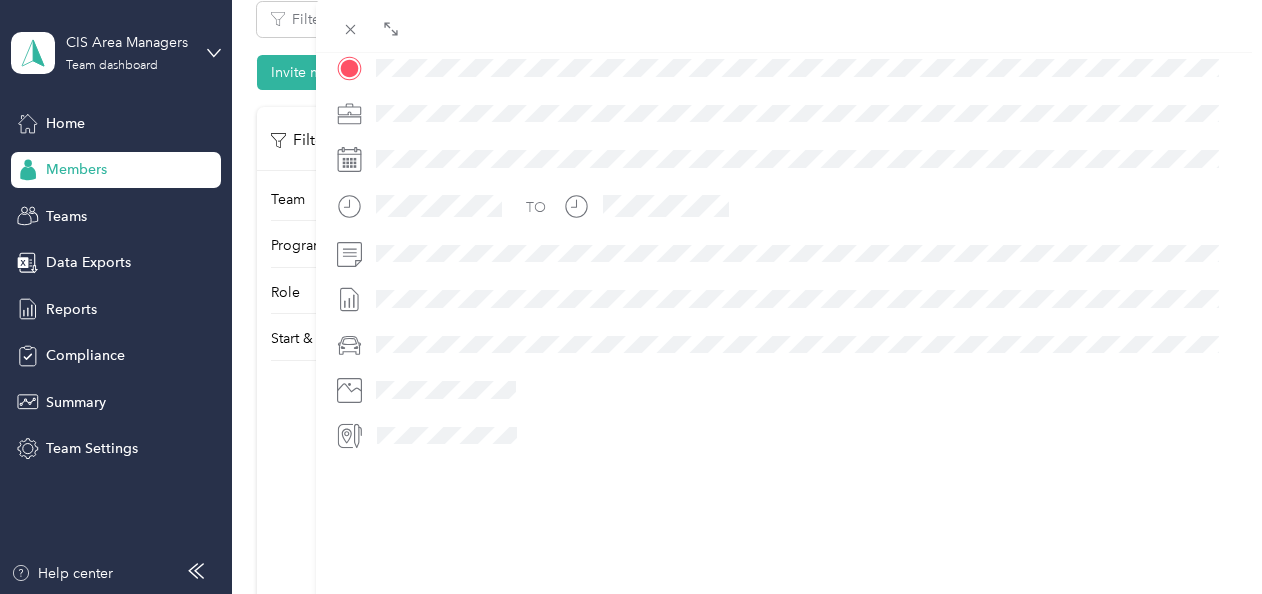 scroll, scrollTop: 518, scrollLeft: 0, axis: vertical 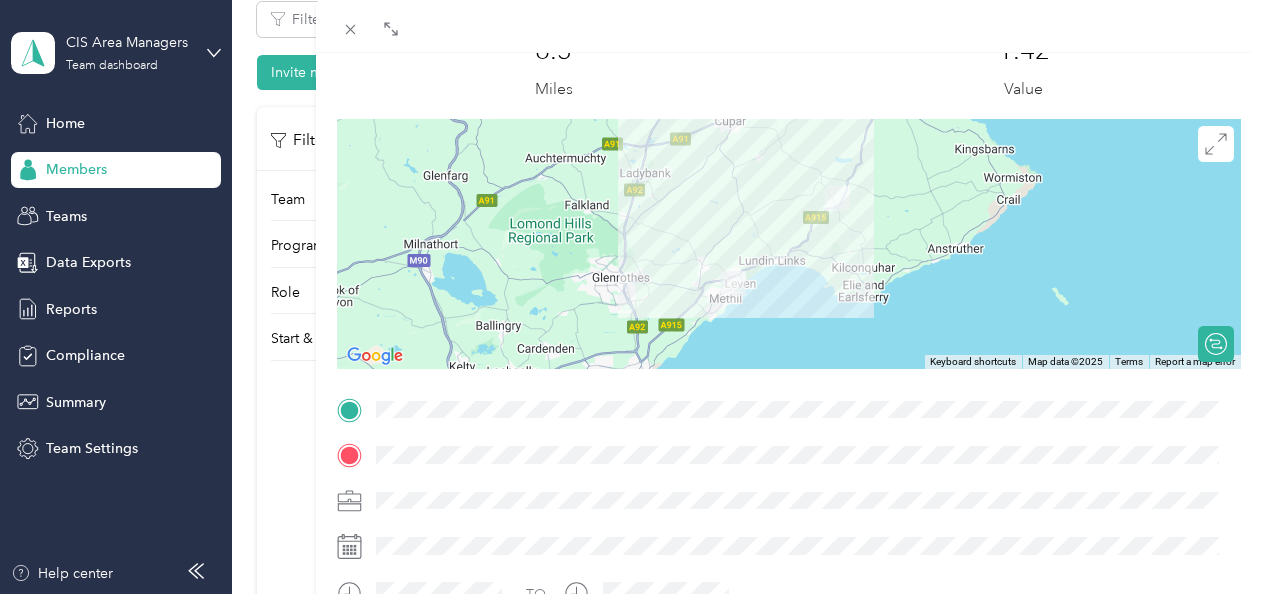 click at bounding box center [789, 244] 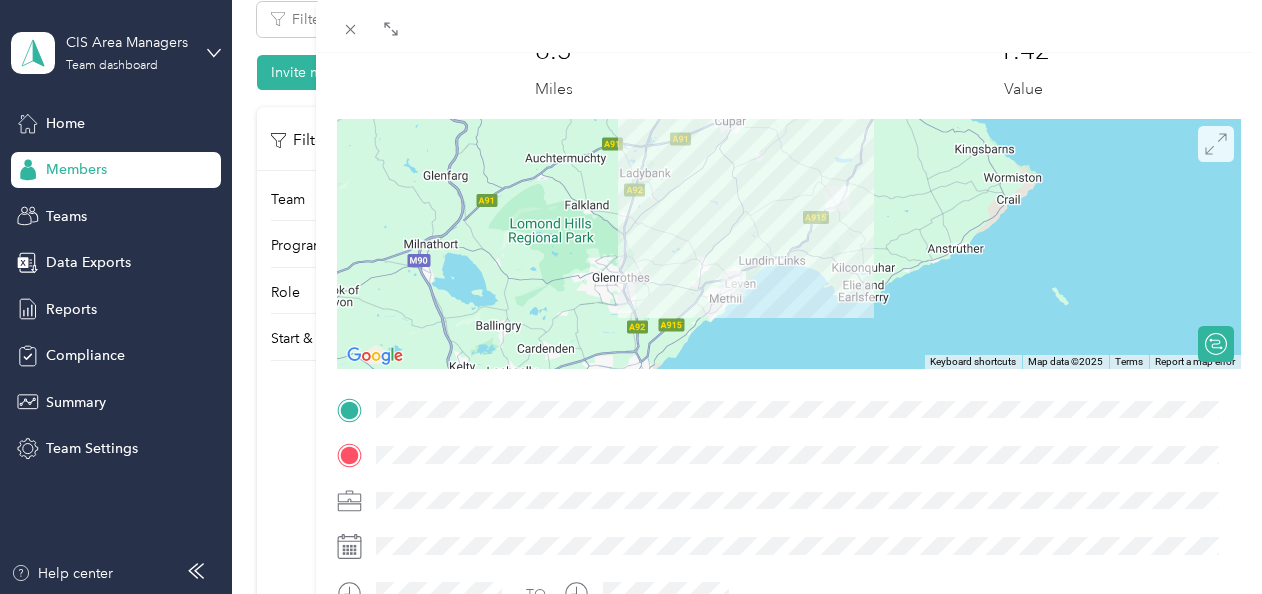 click 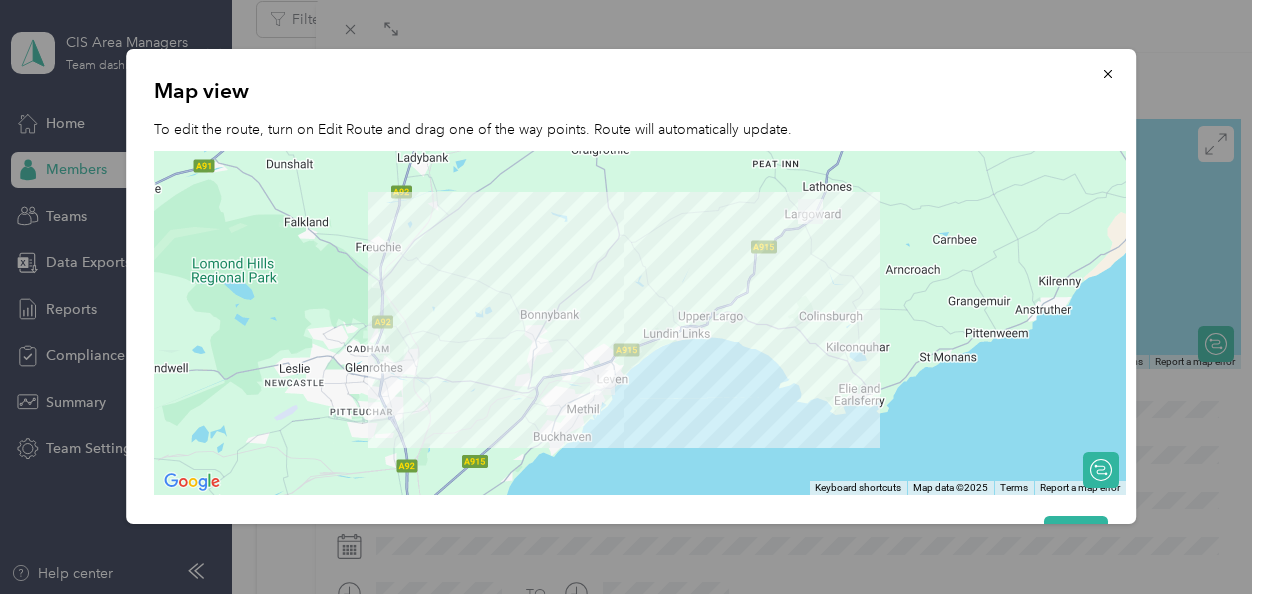 drag, startPoint x: 650, startPoint y: 336, endPoint x: 722, endPoint y: 312, distance: 75.89466 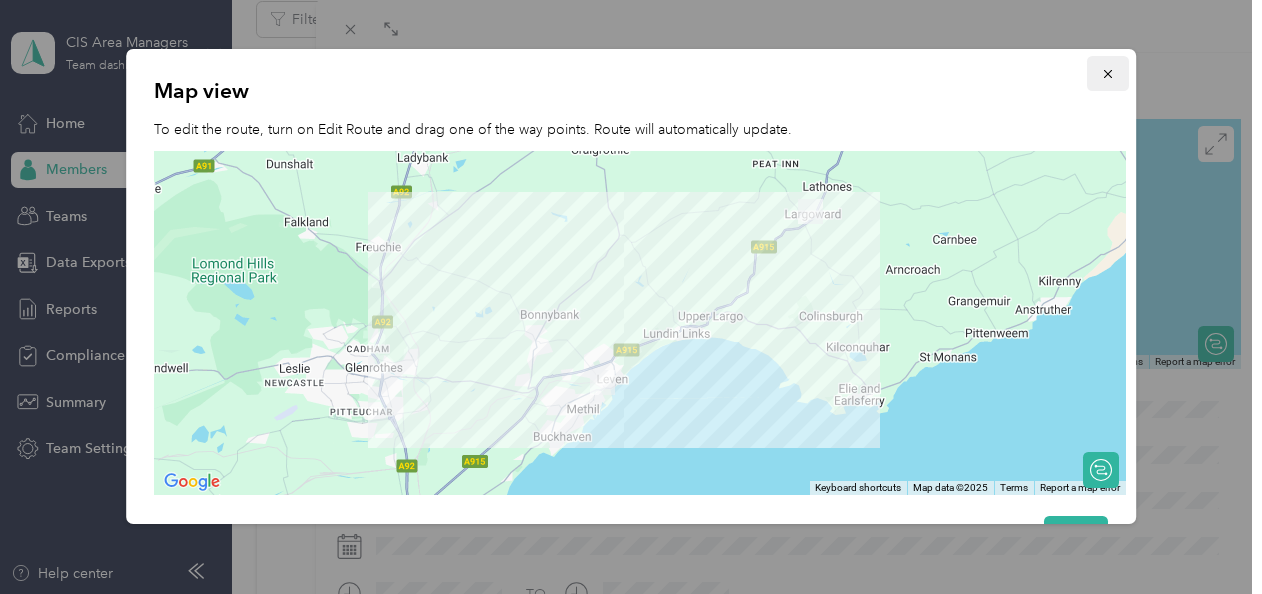 click 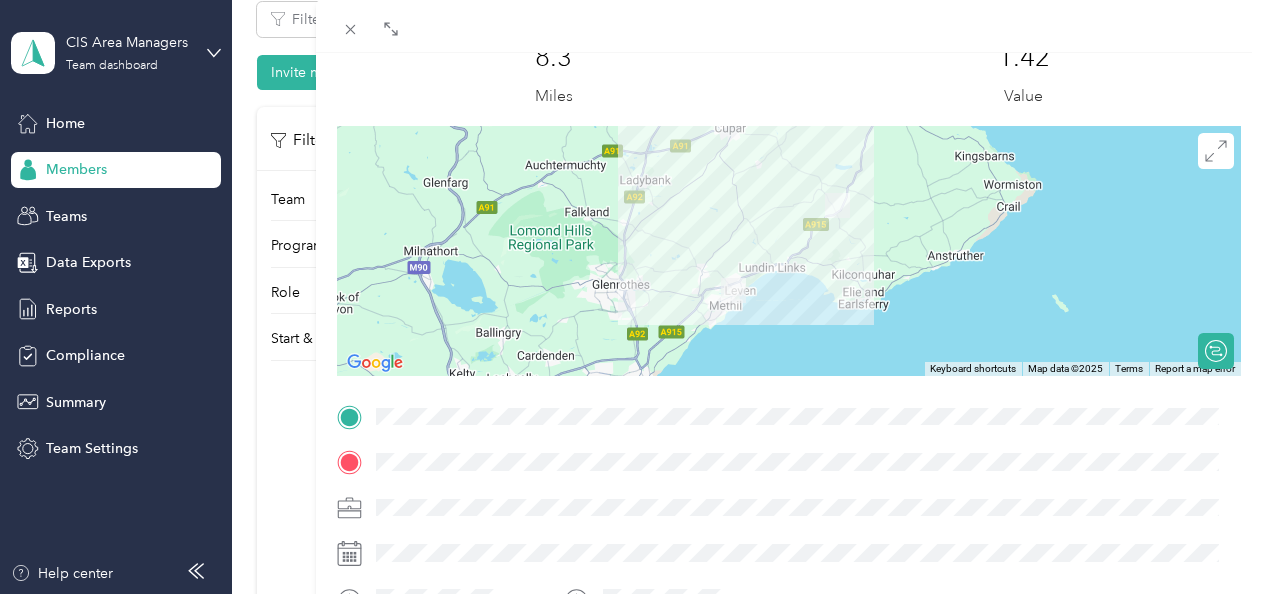 scroll, scrollTop: 110, scrollLeft: 0, axis: vertical 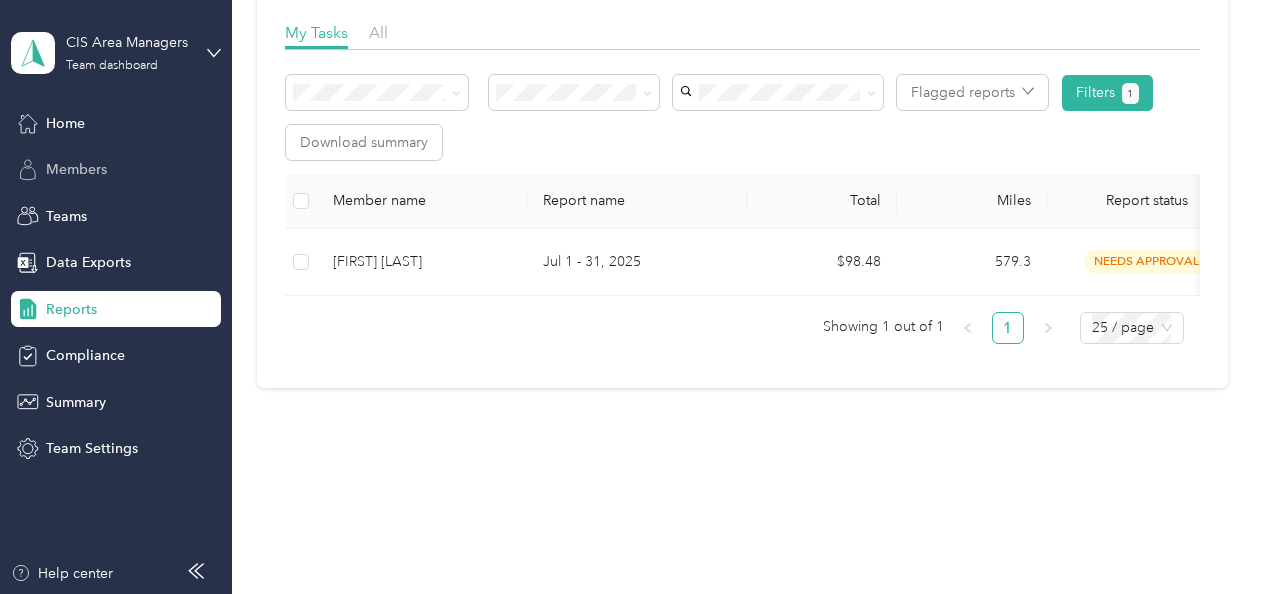 click on "Members" at bounding box center (76, 169) 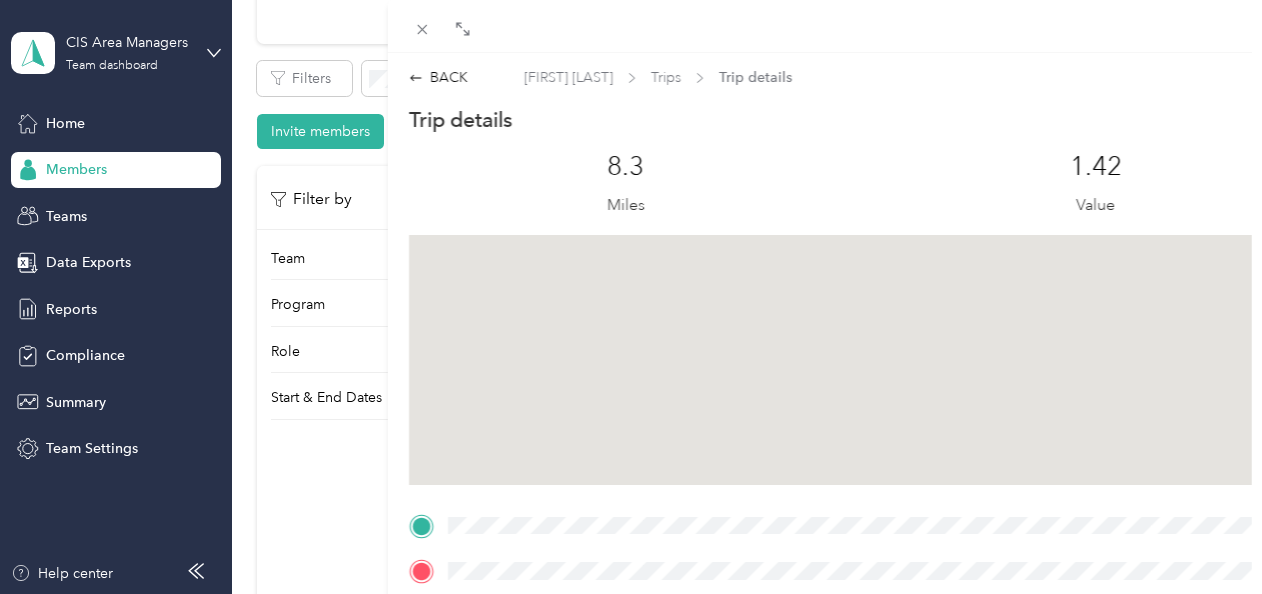 scroll, scrollTop: 371, scrollLeft: 0, axis: vertical 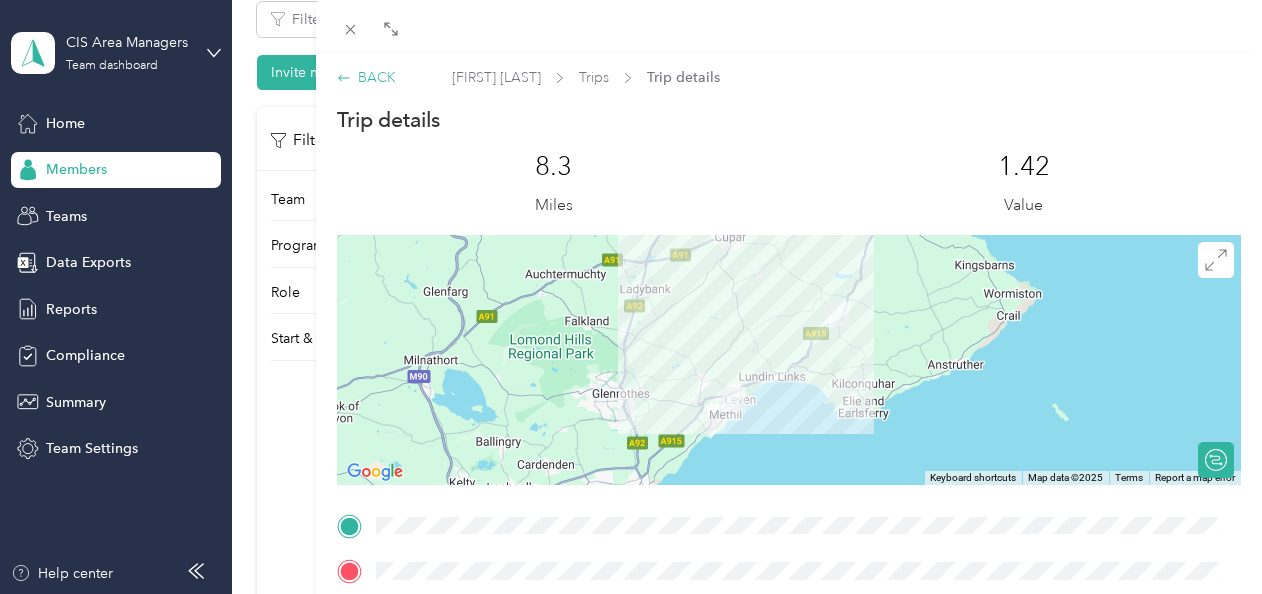 click 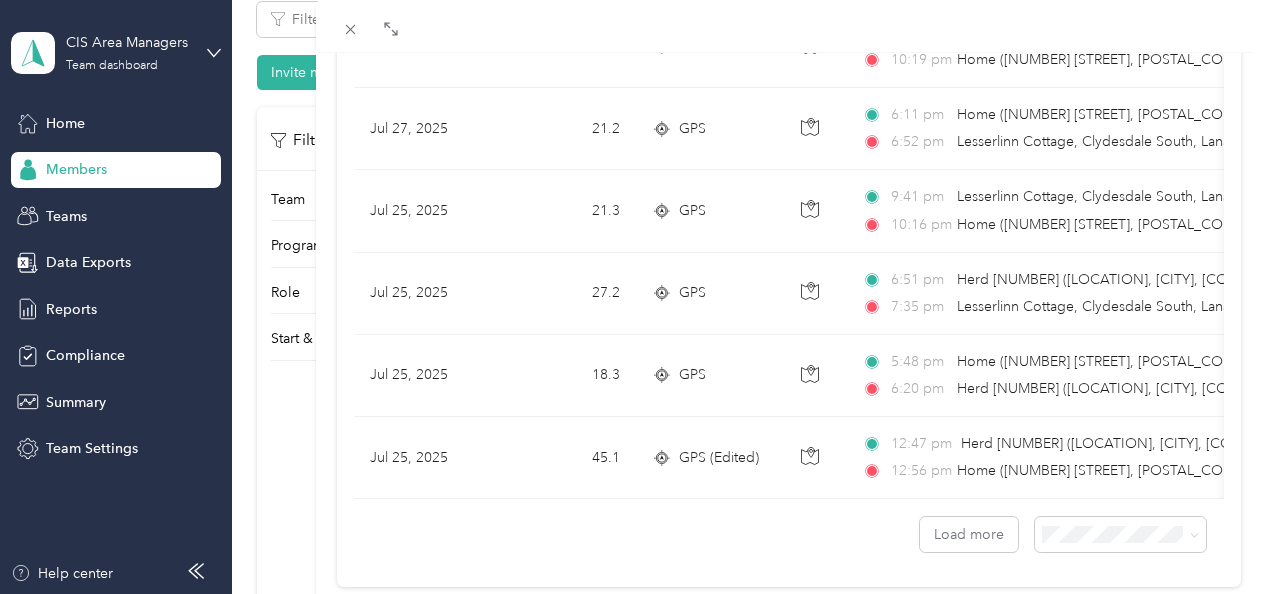scroll, scrollTop: 1952, scrollLeft: 0, axis: vertical 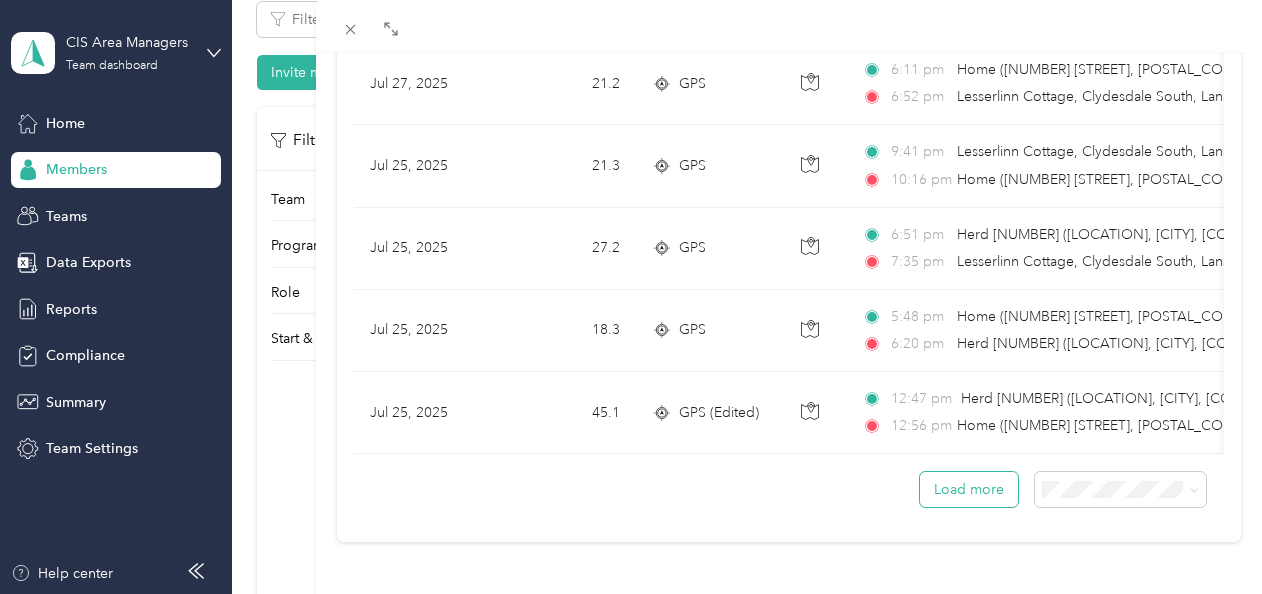 click on "Load more" at bounding box center (969, 489) 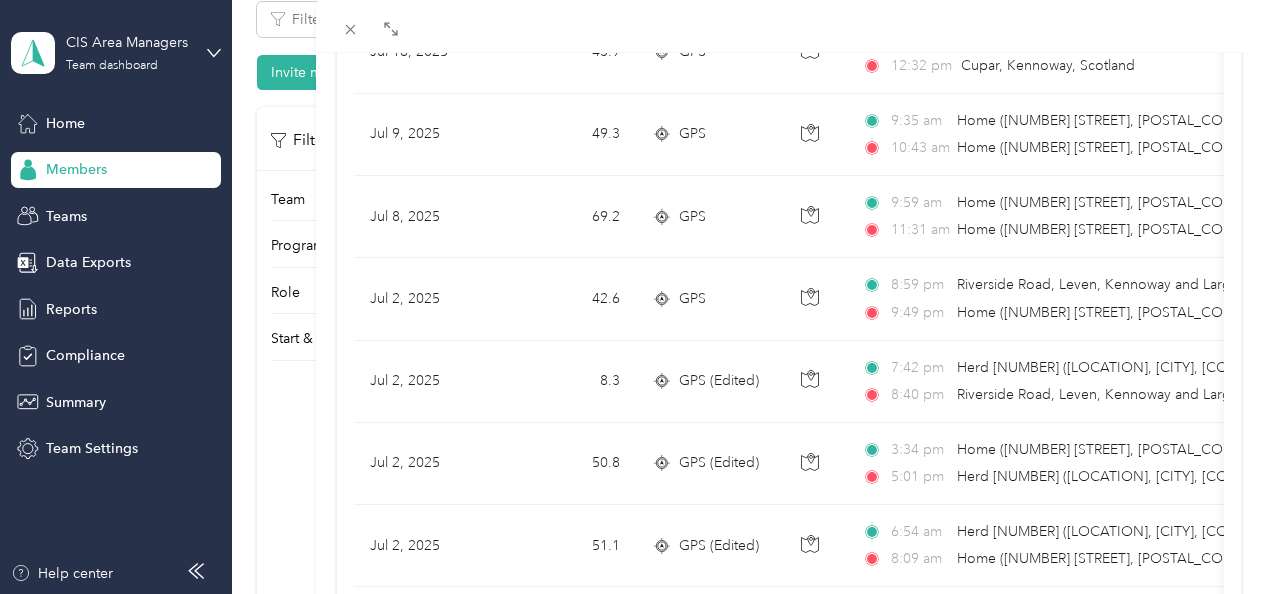 scroll, scrollTop: 3766, scrollLeft: 0, axis: vertical 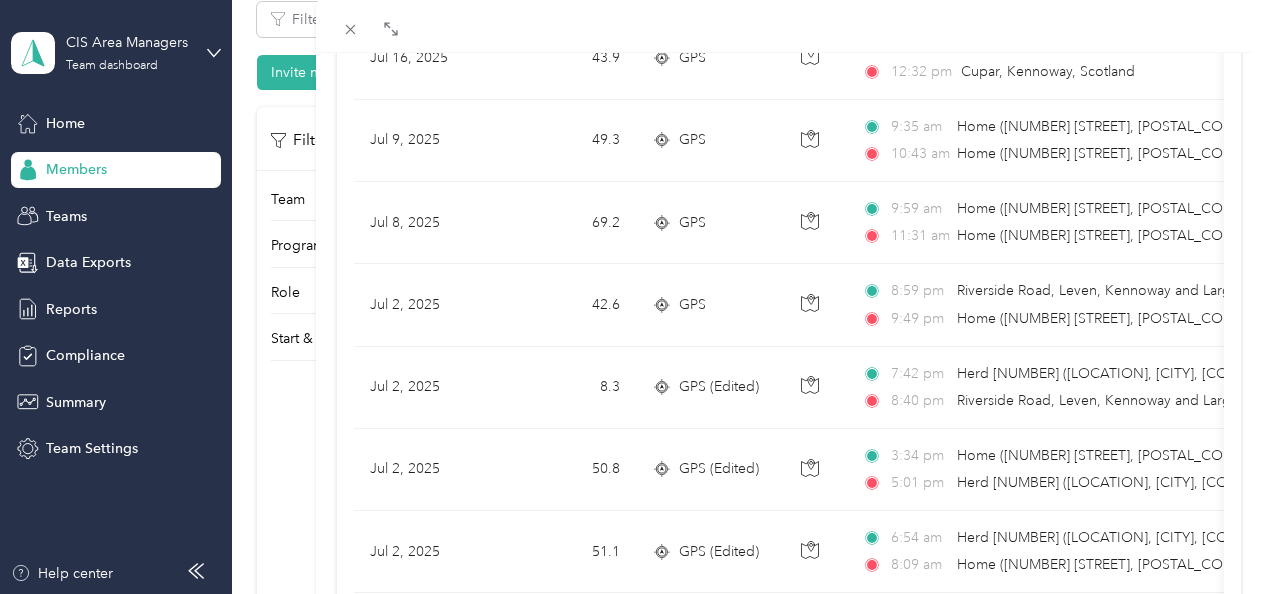 click on "Trips Date Mileage (mi) Track Method Map Locations Mileage value Purpose                   Jul [DAY], [YEAR] [NUMBER] GPS [TIME] Herd [NUMBER] ([LOCATION], [CITY], [COUNTY]) [TIME] Home   ([NUMBER] [STREET], [POSTAL_CODE] , [CITY], Scotland) $[PRICE] Holstein Group Jul [DAY], [YEAR] [NUMBER] GPS (Edited) [TIME] Herd [NUMBER] ([LOCATION], [CITY], [COUNTY]) [TIME] Herd [NUMBER] ([LOCATION], [CITY], [COUNTY]) $[PRICE] Holstein Group Jul [DAY], [YEAR] [NUMBER] GPS (Edited) [TIME] Home   ([NUMBER] [STREET], [POSTAL_CODE] , [CITY], Scotland) [TIME] Herd [NUMBER] ([LOCATION], [CITY], [COUNTY]) $[PRICE] Holstein Group Jul [DAY], [YEAR] [NUMBER] GPS (Edited) [TIME] Herd [NUMBER] ([LOCATION], [CITY], [COUNTY]) [TIME] Home   ([NUMBER] [STREET], [POSTAL_CODE] , [CITY], Scotland) $[PRICE] Holstein Group Jul [DAY], [YEAR] [NUMBER] GPS (Edited) [TIME] Home   ([NUMBER] [STREET], [POSTAL_CODE] , [CITY], Scotland) [TIME] $[PRICE] Holstein Group" at bounding box center (631, 297) 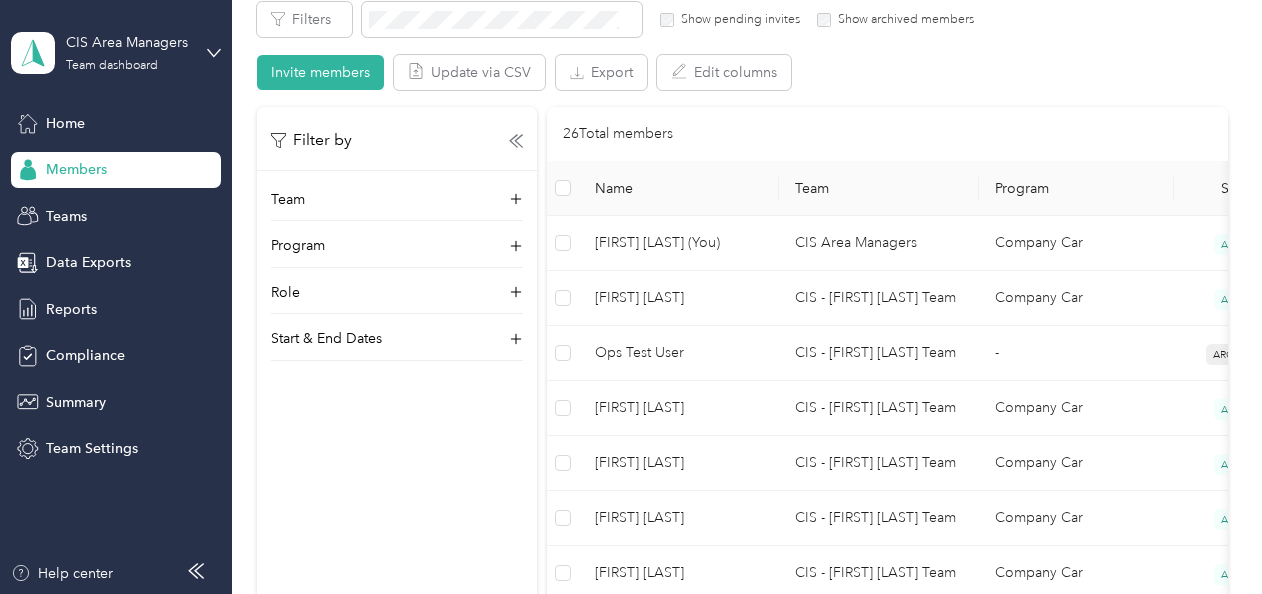 scroll, scrollTop: 413, scrollLeft: 0, axis: vertical 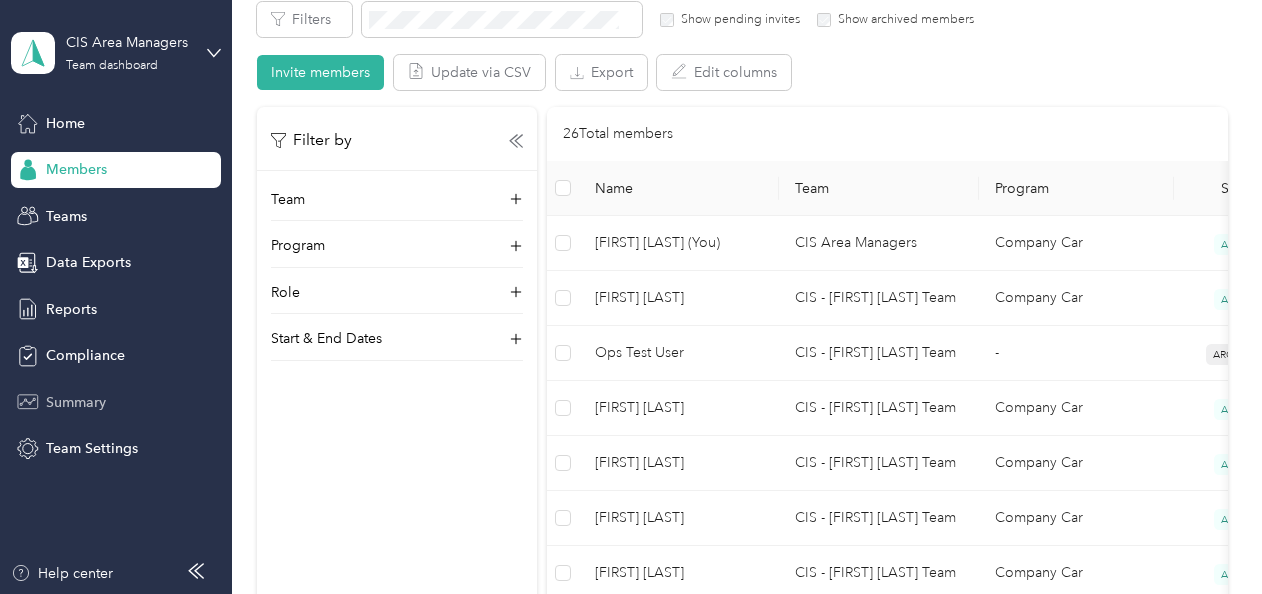 click on "Summary" at bounding box center [76, 402] 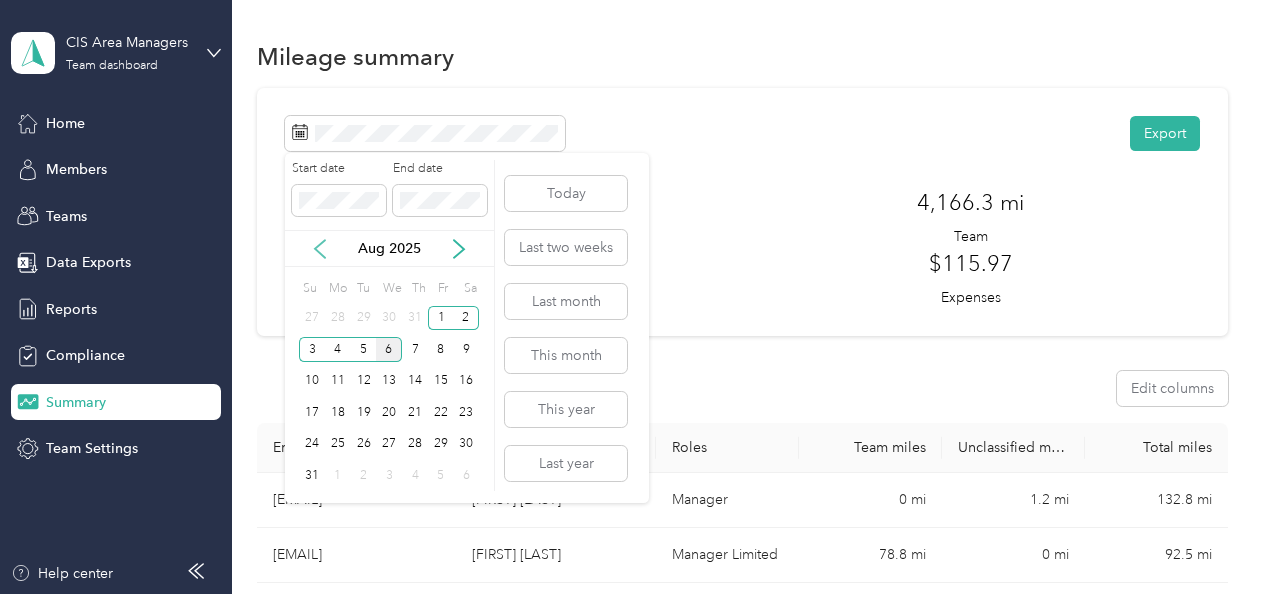 click 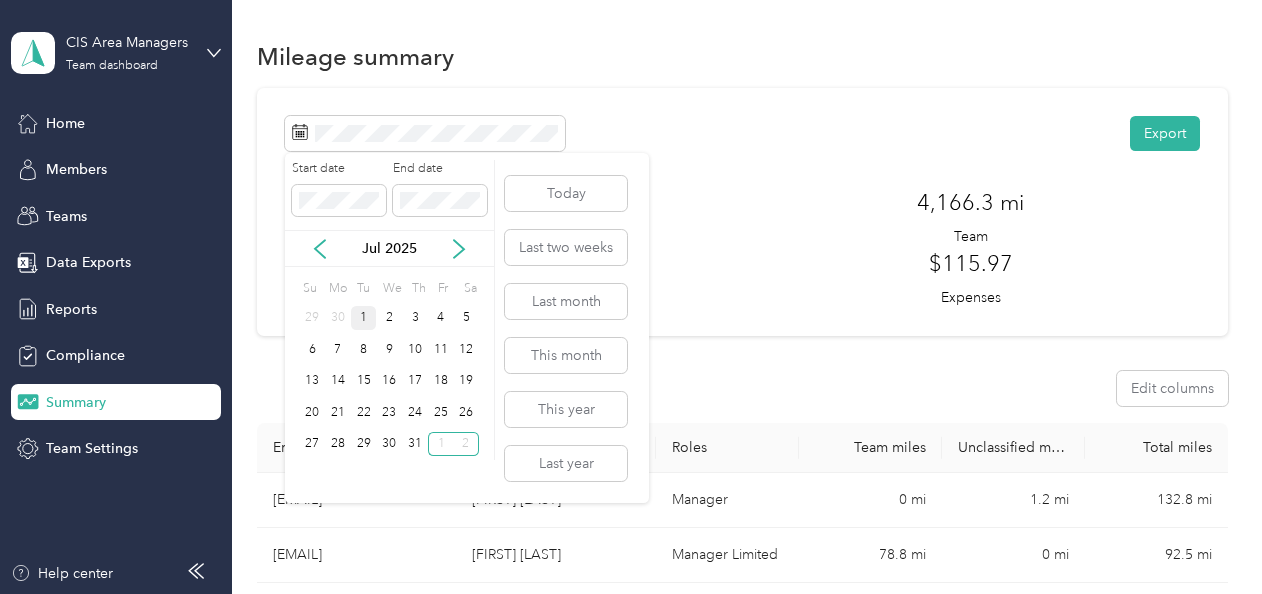click on "1" at bounding box center [364, 318] 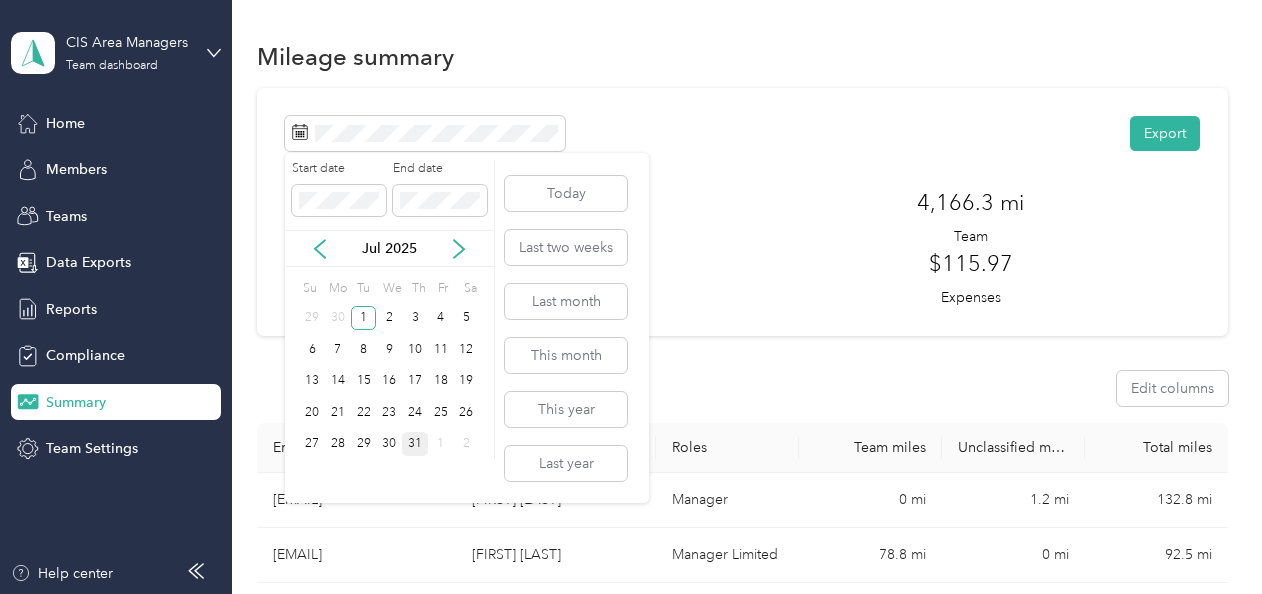 click on "31" at bounding box center (415, 444) 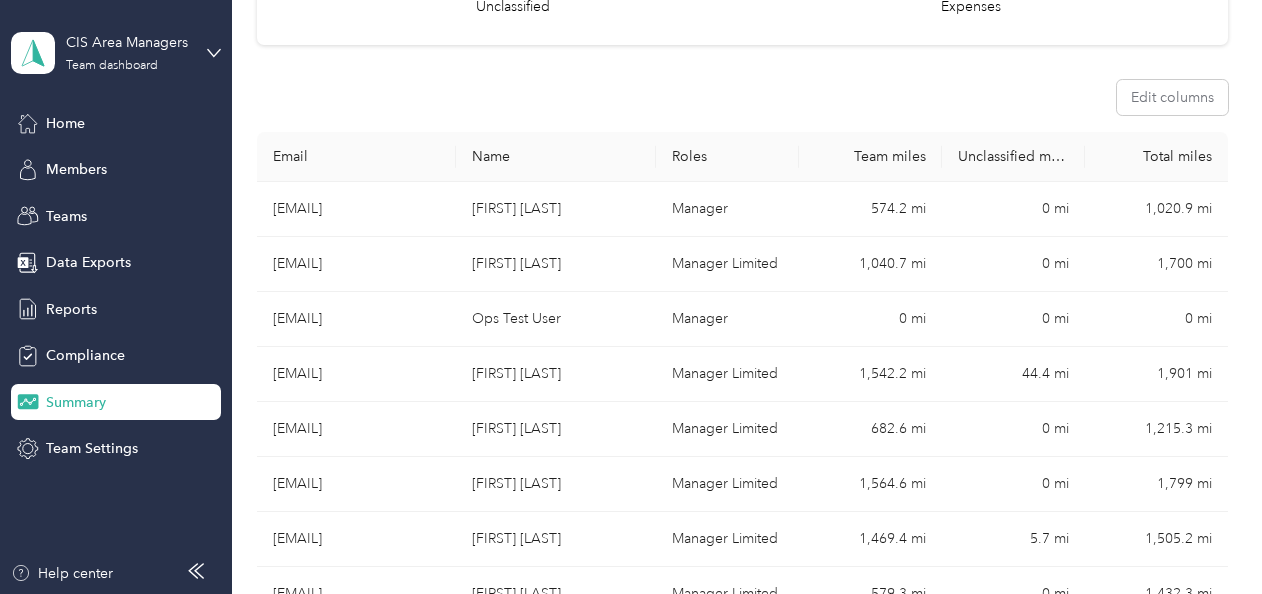 scroll, scrollTop: 326, scrollLeft: 0, axis: vertical 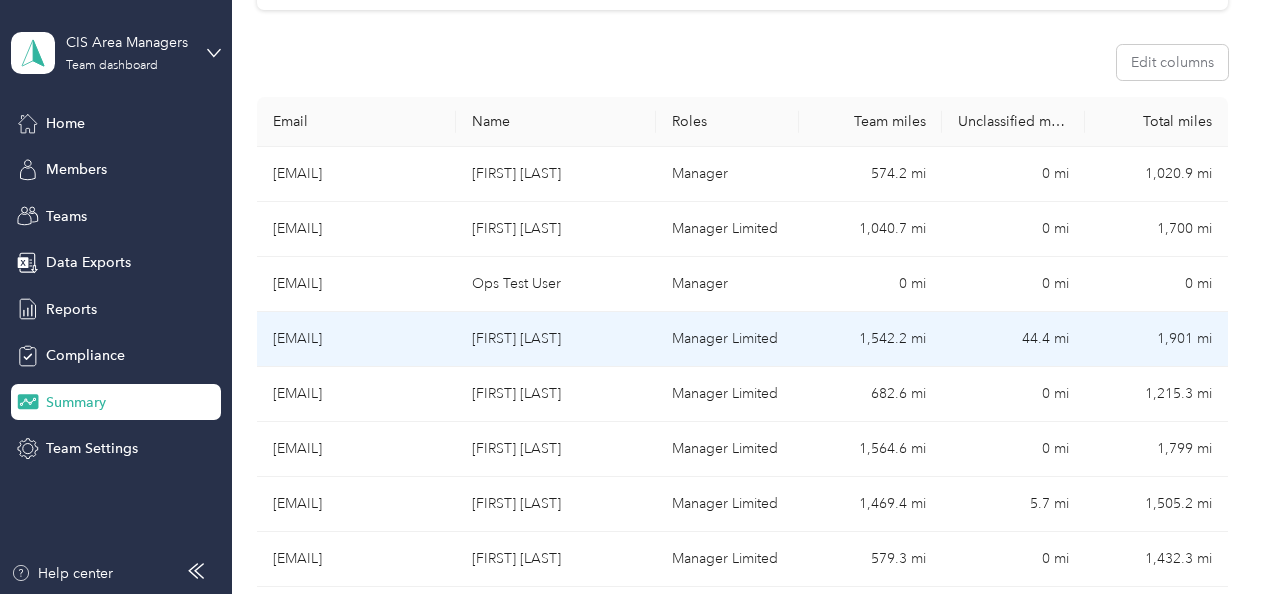 click on "44.4 mi" at bounding box center [1013, 339] 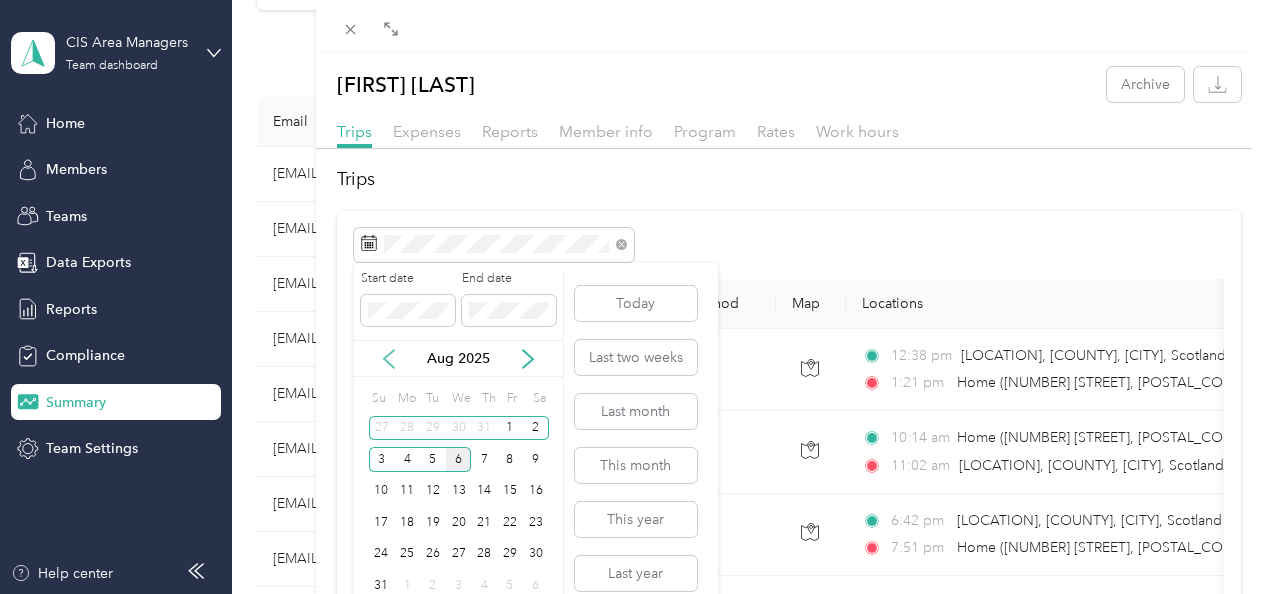 click 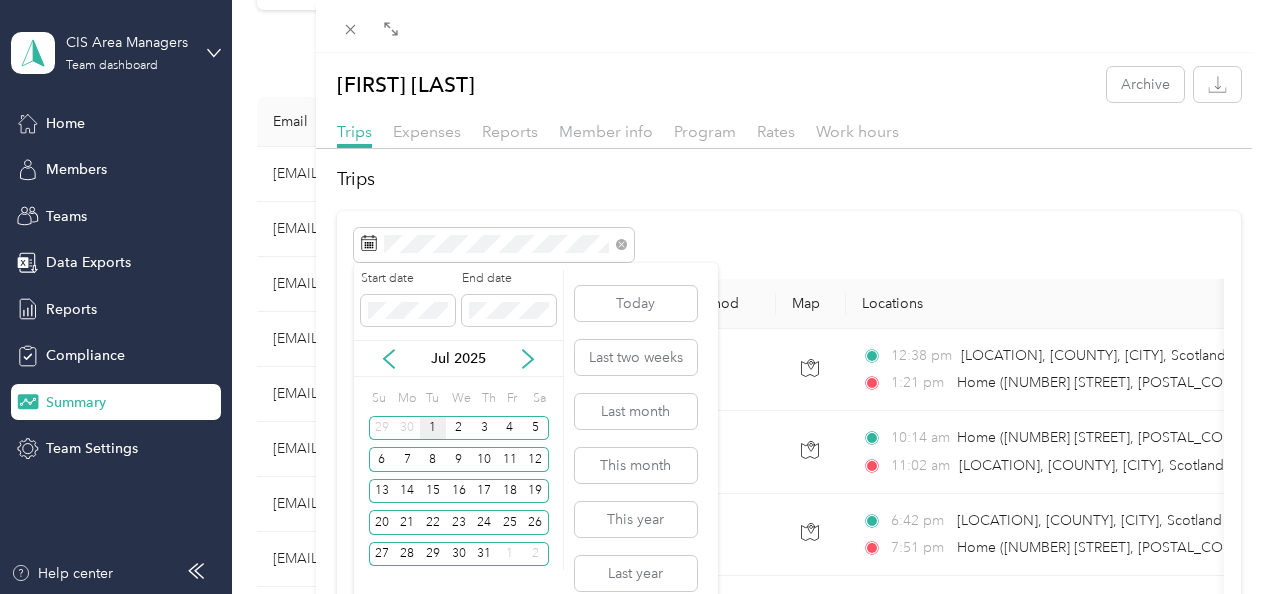 click on "1" at bounding box center (433, 428) 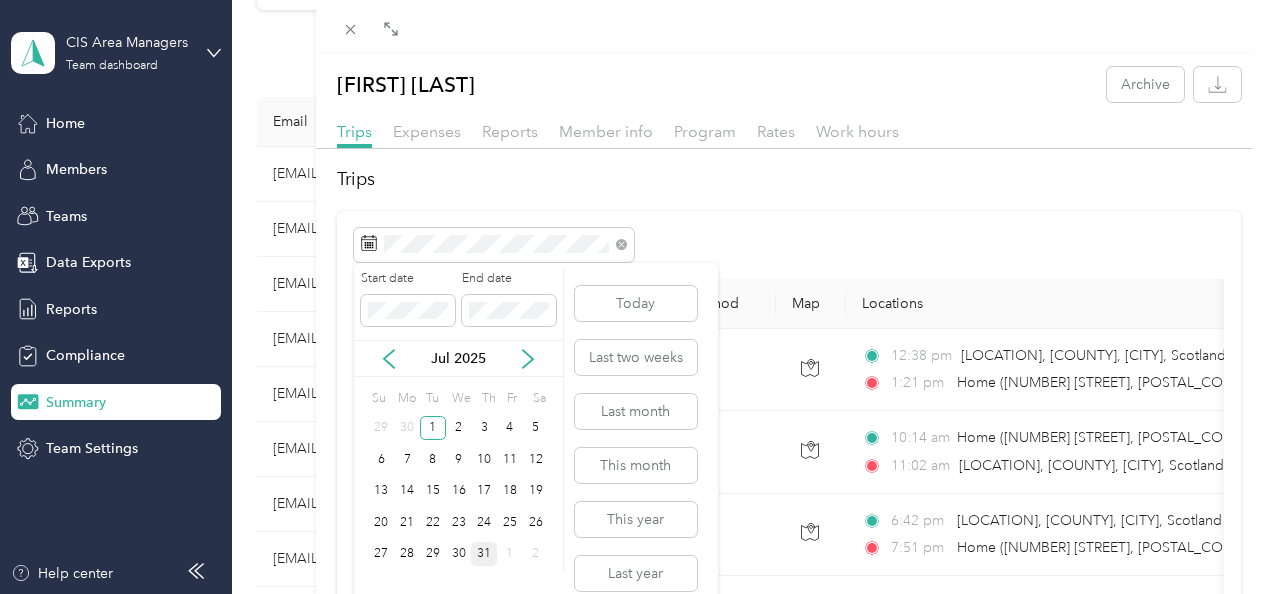 click on "31" at bounding box center [484, 554] 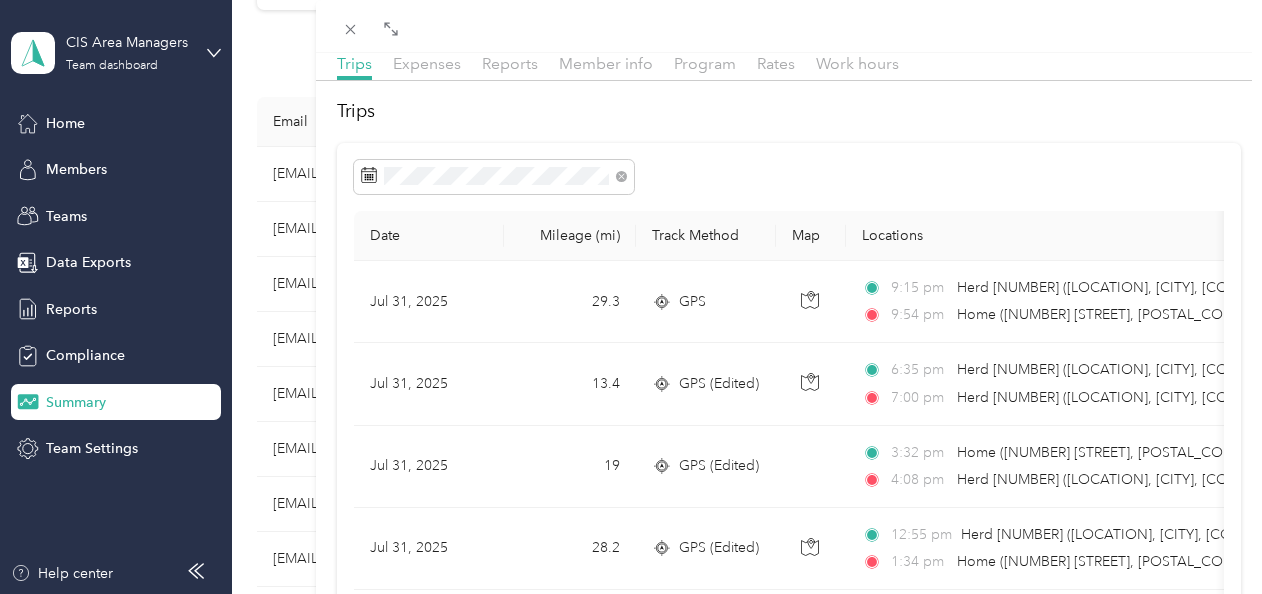 scroll, scrollTop: 103, scrollLeft: 0, axis: vertical 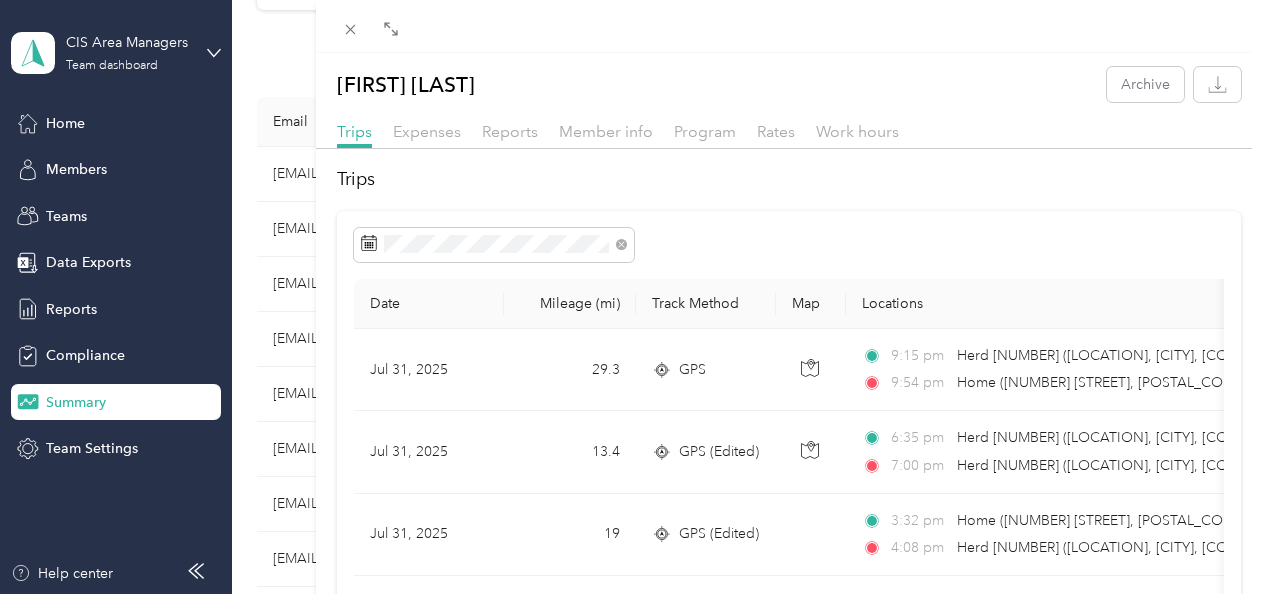 click on "Trips Date Mileage (mi) Track Method Map Locations Mileage value Purpose                   Jul [DAY], [YEAR] [NUMBER] GPS [TIME] Herd [NUMBER] ([LOCATION], [CITY], [COUNTY]) [TIME] Home   ([NUMBER] [STREET], [POSTAL_CODE] , [CITY], Scotland) $[PRICE] Holstein Group Jul [DAY], [YEAR] [NUMBER] GPS (Edited) [TIME] Herd [NUMBER] ([LOCATION], [CITY], [COUNTY]) [TIME] Herd [NUMBER] ([LOCATION], [CITY], [COUNTY]) $[PRICE] Holstein Group Jul [DAY], [YEAR] [NUMBER] GPS (Edited) [TIME] Home   ([NUMBER] [STREET], [POSTAL_CODE] , [CITY], Scotland) [TIME] Herd [NUMBER] ([LOCATION], [CITY], [COUNTY]) $[PRICE] Holstein Group Jul [DAY], [YEAR] [NUMBER] GPS (Edited) [TIME] Herd [NUMBER] ([LOCATION], [CITY], [COUNTY]) [TIME] Home   ([NUMBER] [STREET], [POSTAL_CODE] , [CITY], Scotland) $[PRICE] Holstein Group Jul [DAY], [YEAR] [NUMBER] GPS (Edited) [TIME] Home   ([NUMBER] [STREET], [POSTAL_CODE] , [CITY], Scotland) [TIME] Herd [NUMBER] ([LOCATION], [CITY], [COUNTY]) $[PRICE] Holstein Group Jul [DAY], [YEAR] [NUMBER]" at bounding box center [789, 2347] 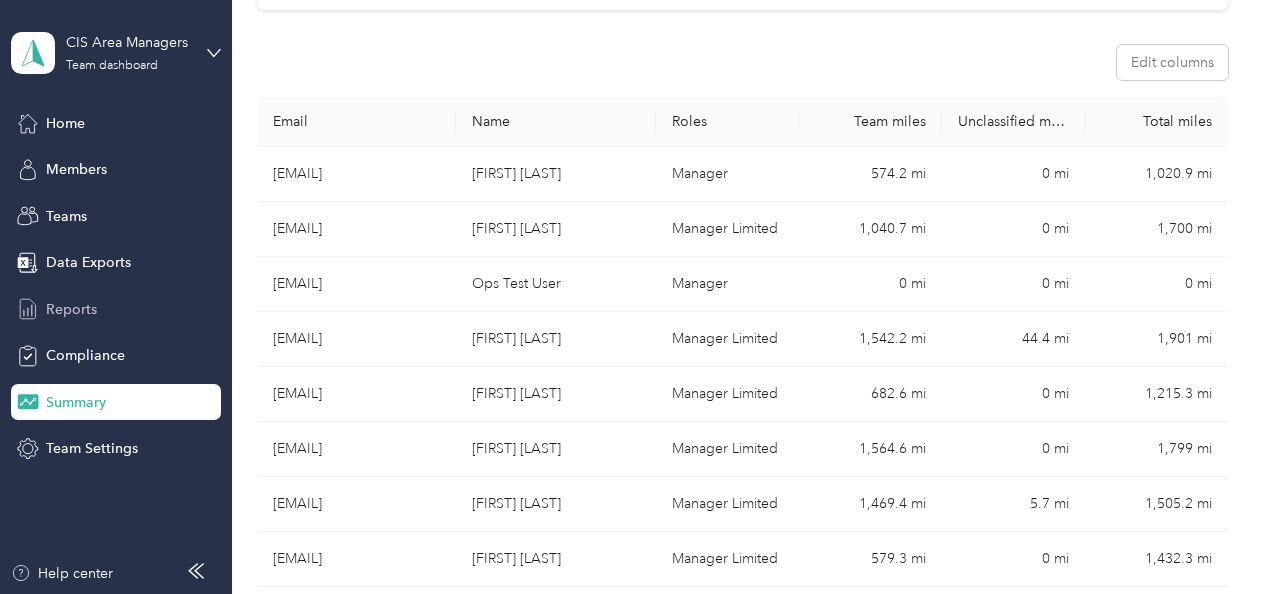 click on "Reports" at bounding box center [71, 309] 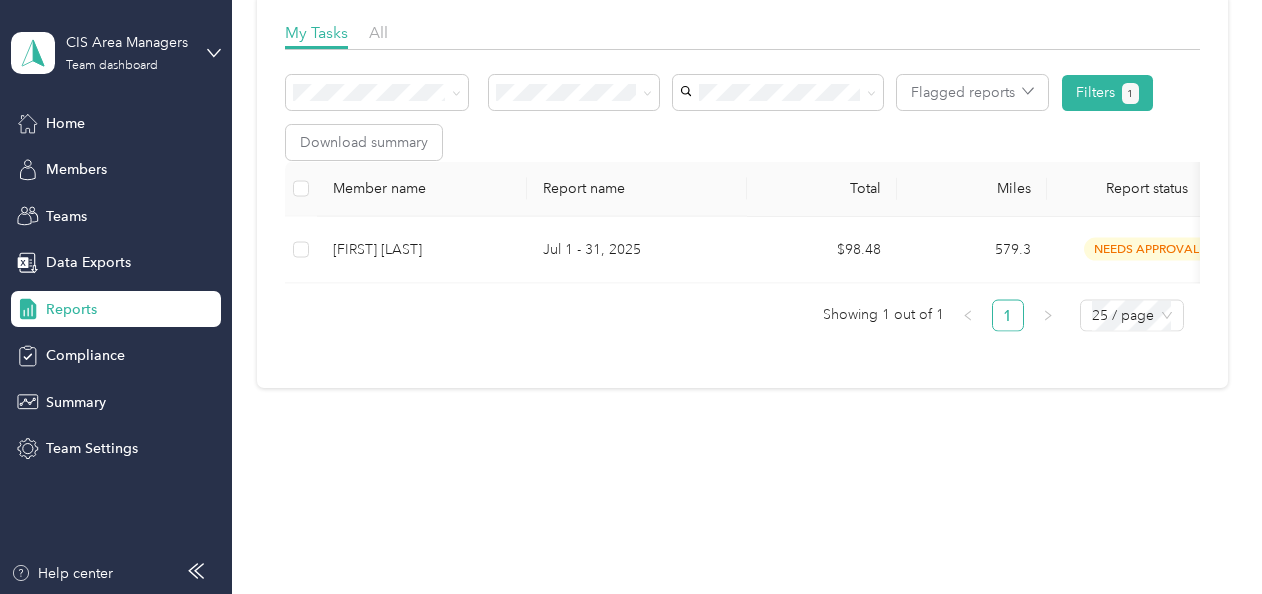 scroll, scrollTop: 312, scrollLeft: 0, axis: vertical 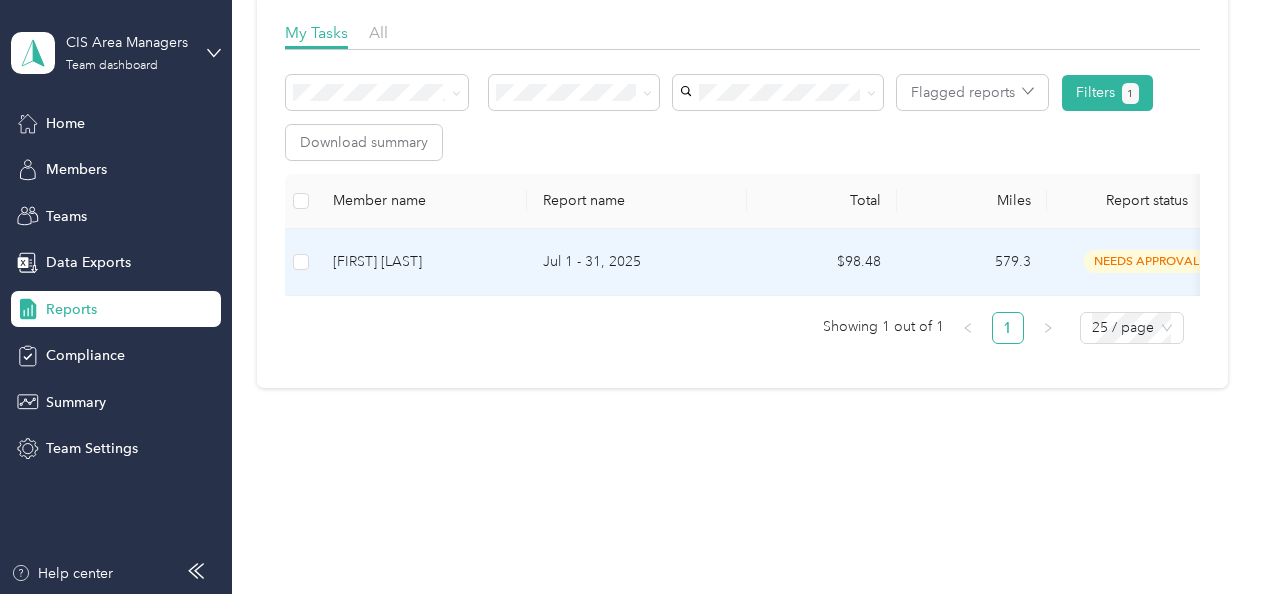 click on "Jul 1 - 31, 2025" at bounding box center (637, 262) 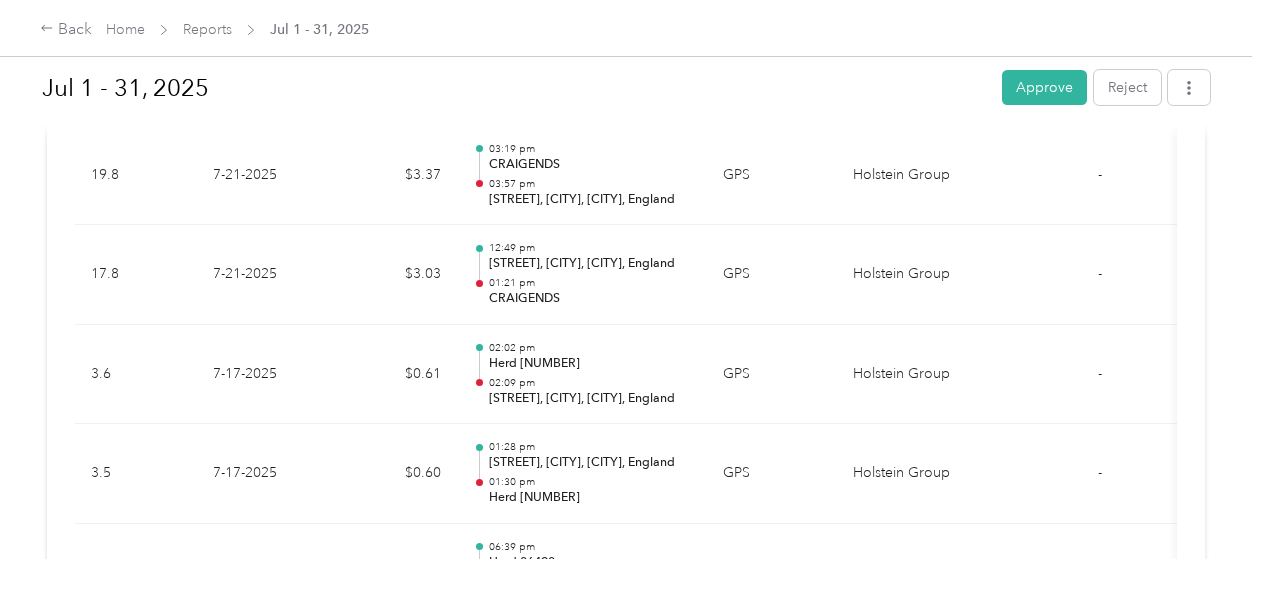 scroll, scrollTop: 0, scrollLeft: 0, axis: both 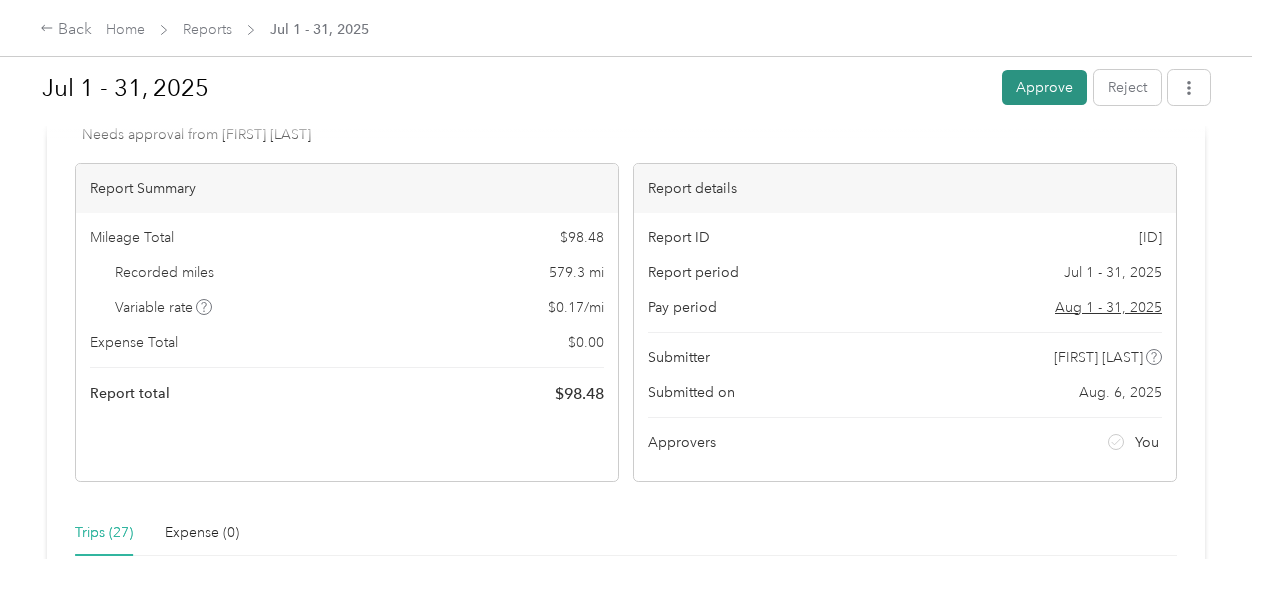 click on "Approve" at bounding box center [1044, 87] 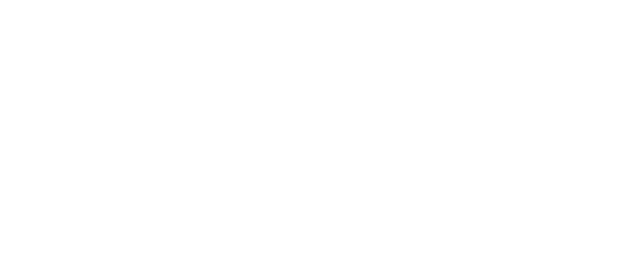 scroll, scrollTop: 0, scrollLeft: 0, axis: both 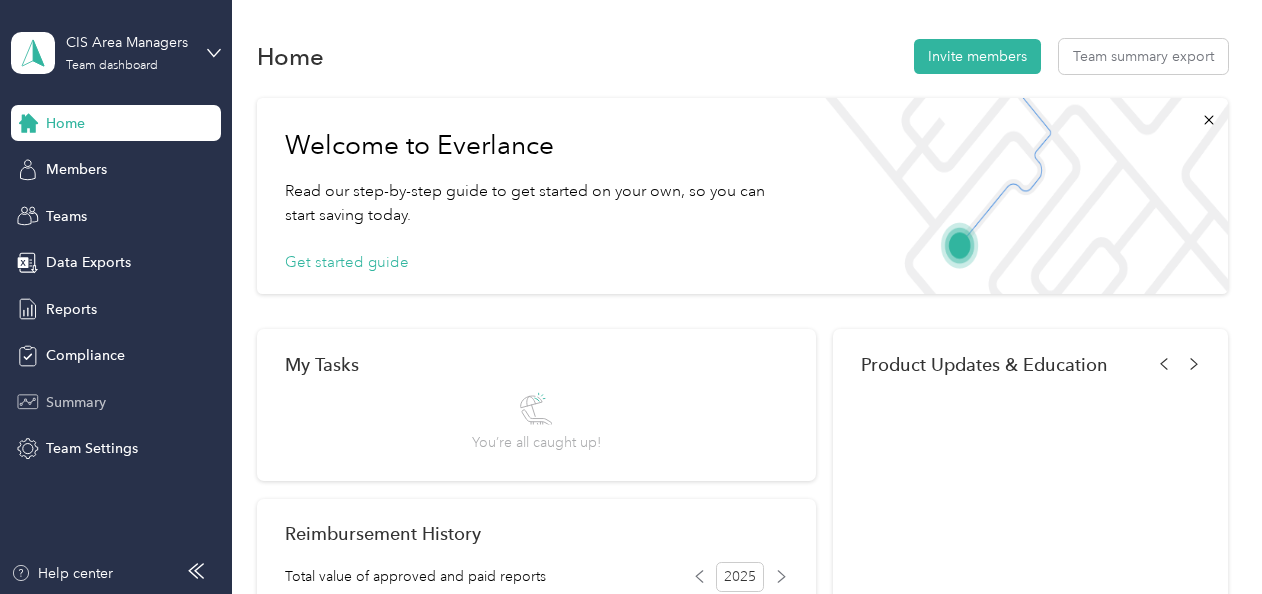 click on "Summary" at bounding box center (76, 402) 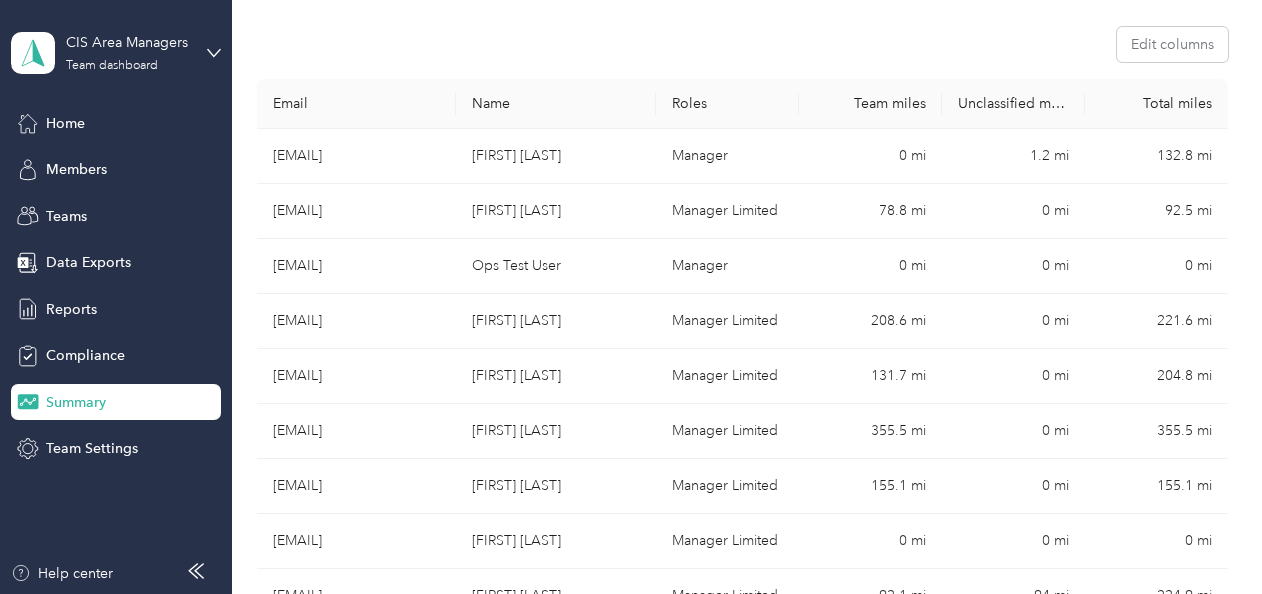 scroll, scrollTop: 0, scrollLeft: 0, axis: both 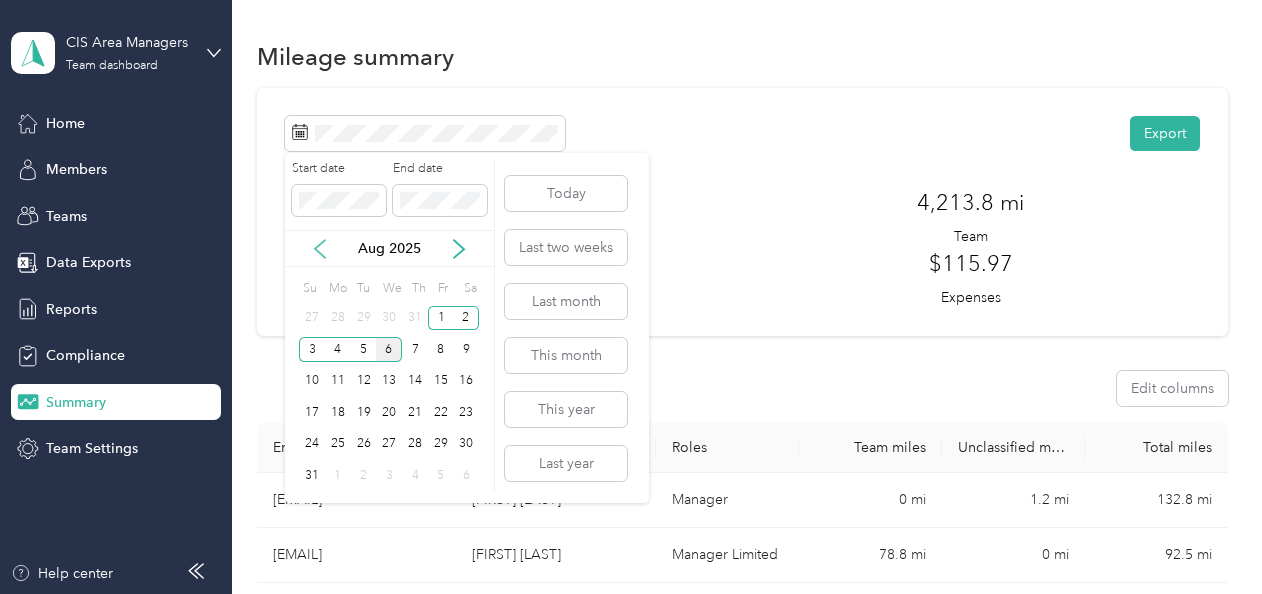 click 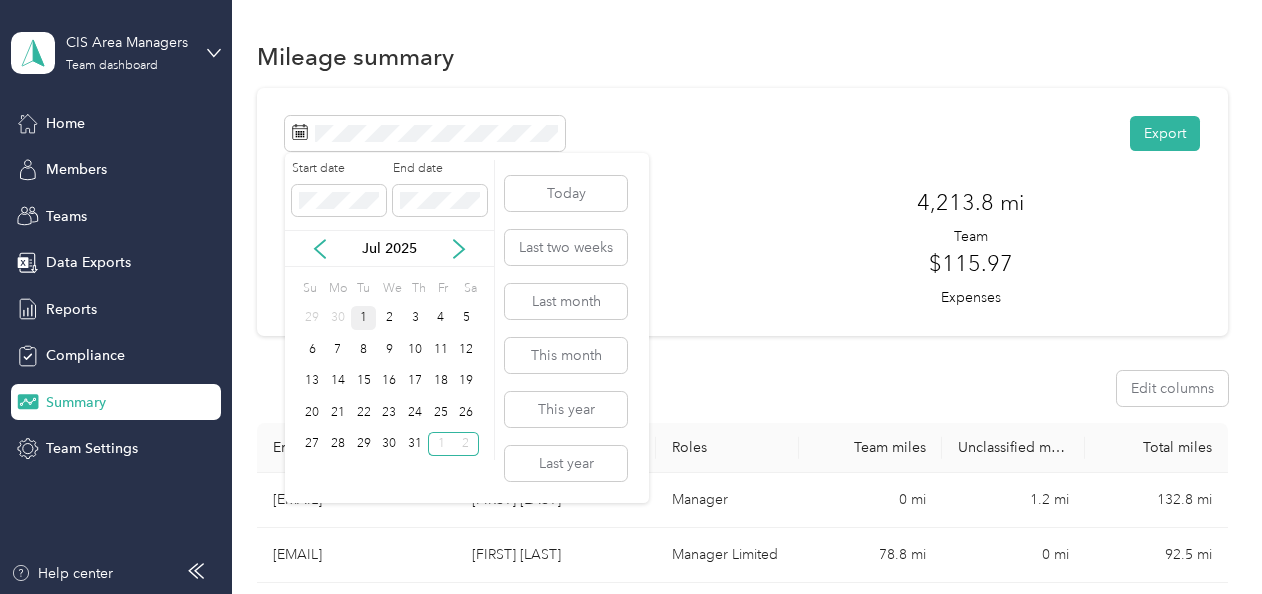 click on "1" at bounding box center [364, 318] 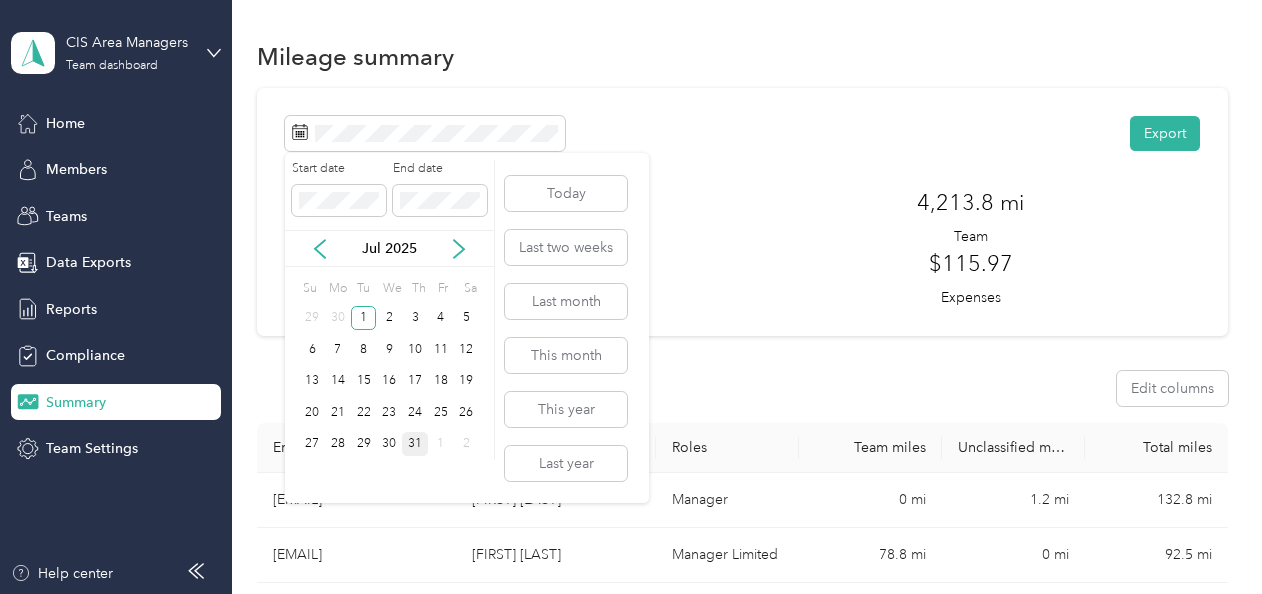 click on "31" at bounding box center [415, 444] 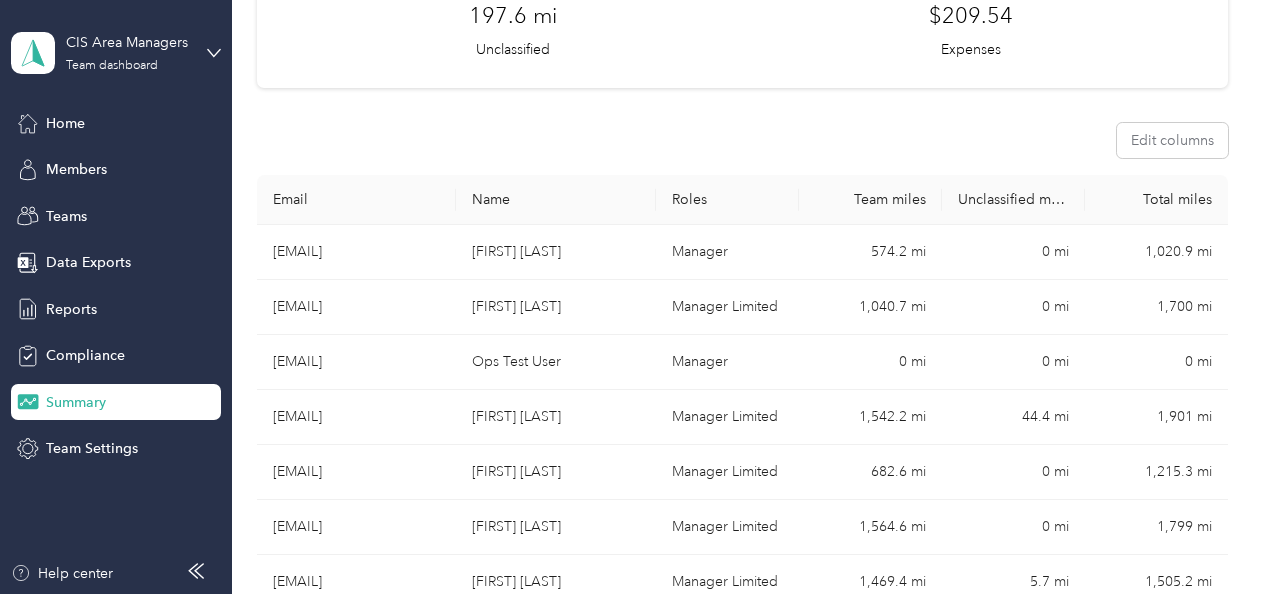 scroll, scrollTop: 251, scrollLeft: 0, axis: vertical 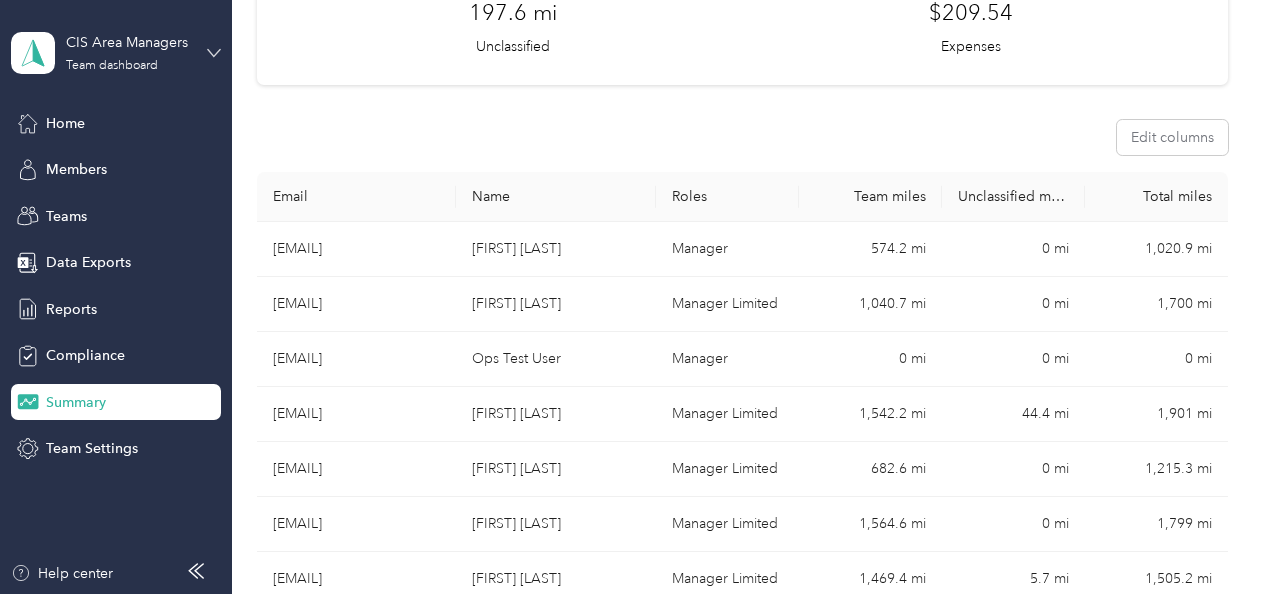 click 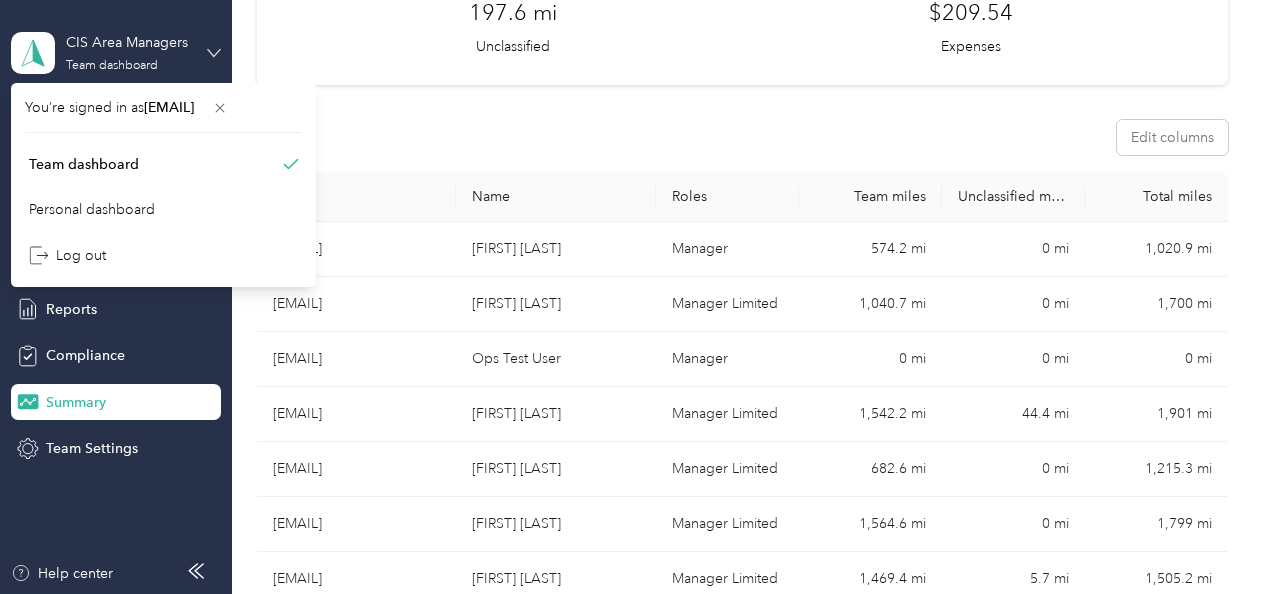 click 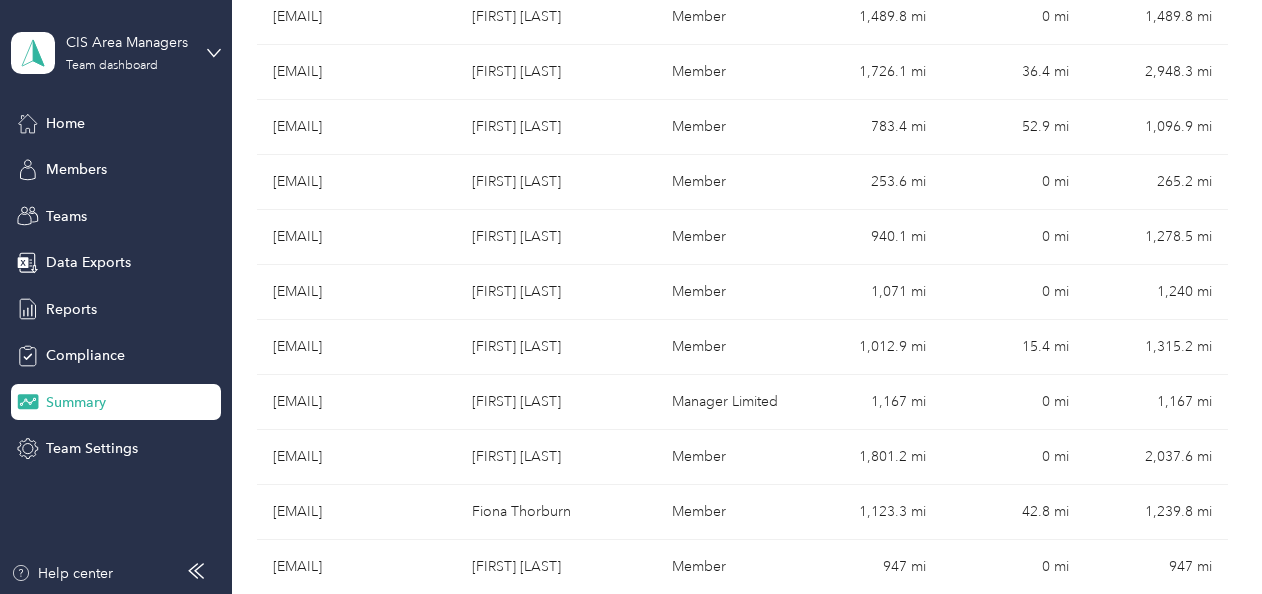 scroll, scrollTop: 1148, scrollLeft: 0, axis: vertical 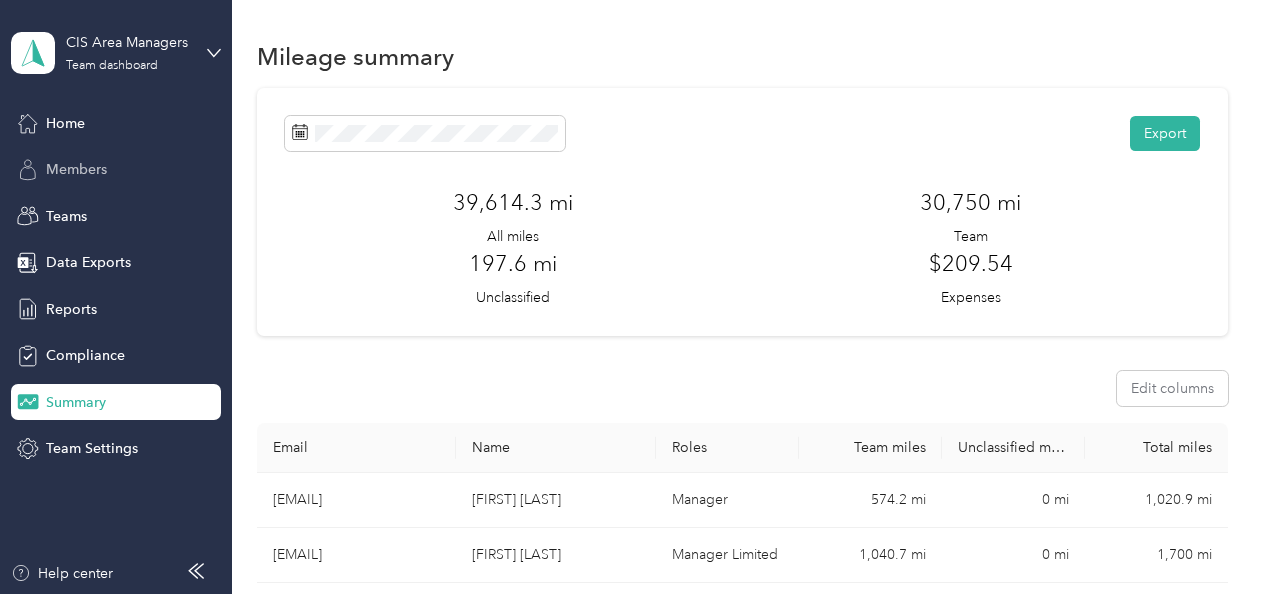 click on "Members" at bounding box center (76, 169) 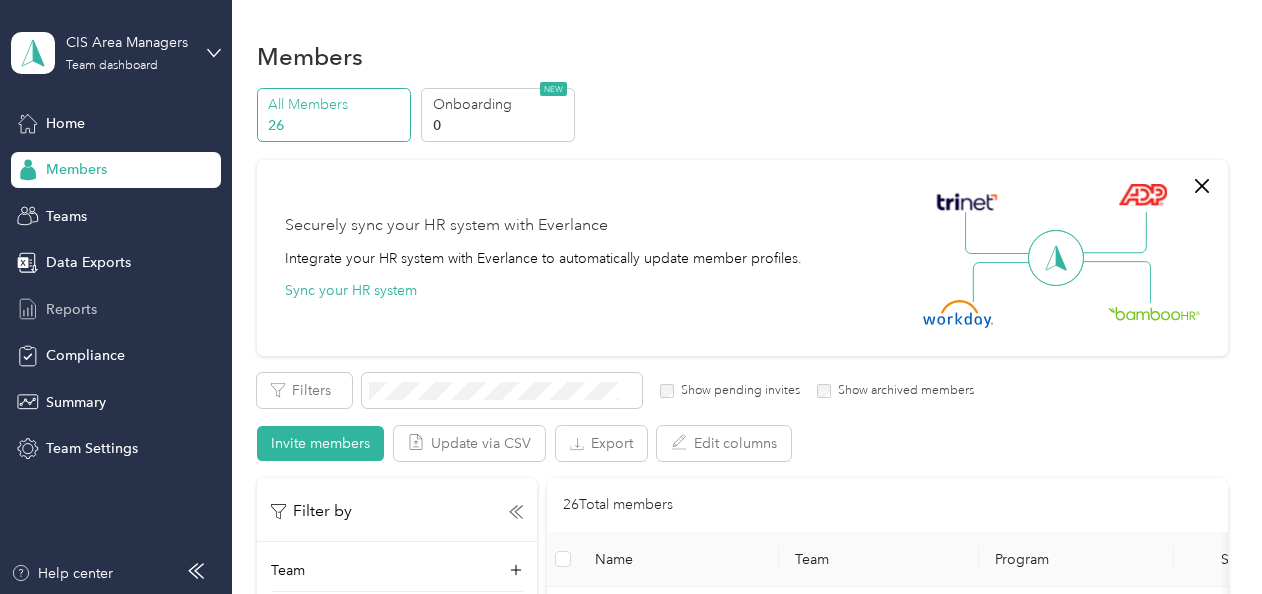 click on "Reports" at bounding box center (71, 309) 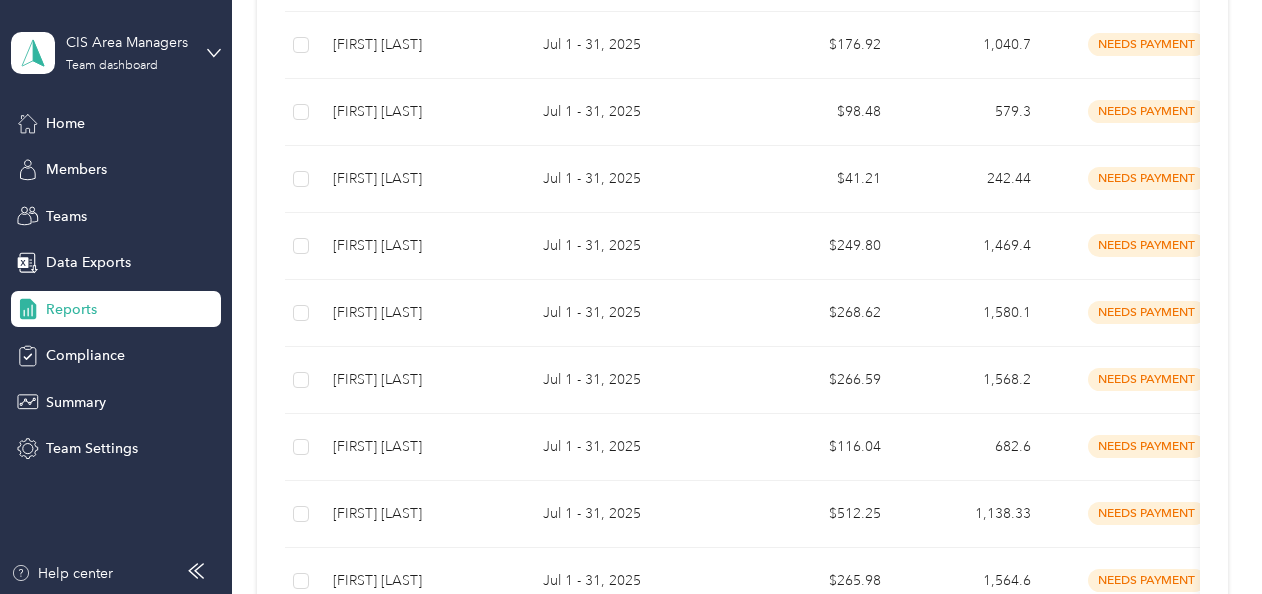 scroll, scrollTop: 589, scrollLeft: 0, axis: vertical 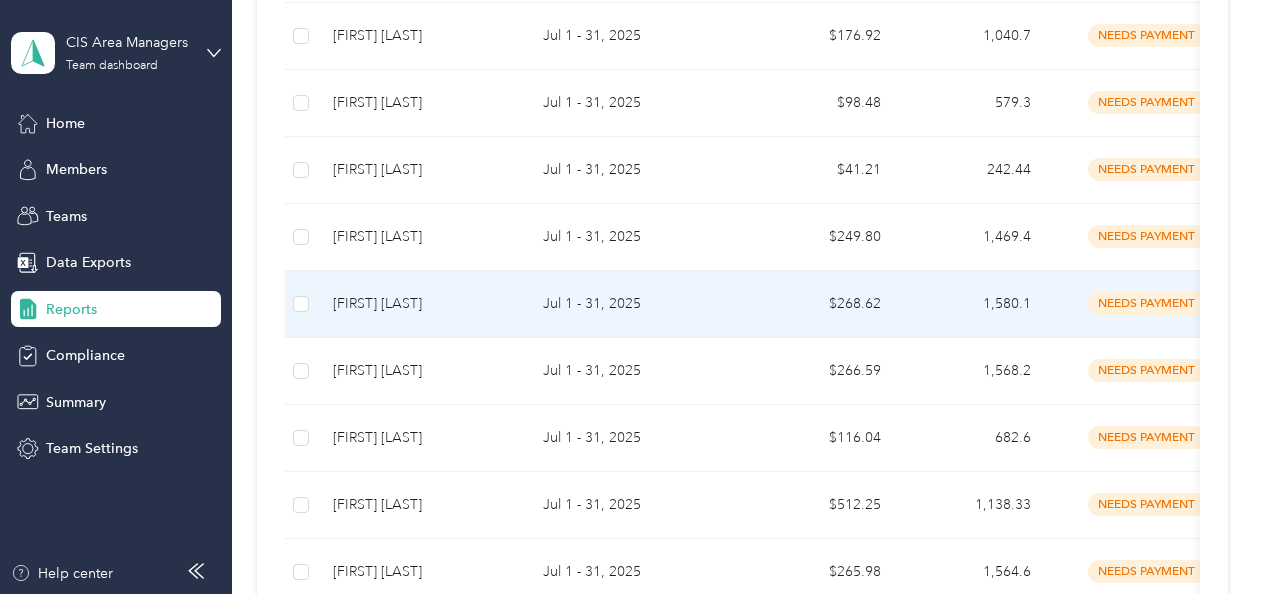 click on "[FIRST] [LAST]" at bounding box center (422, 304) 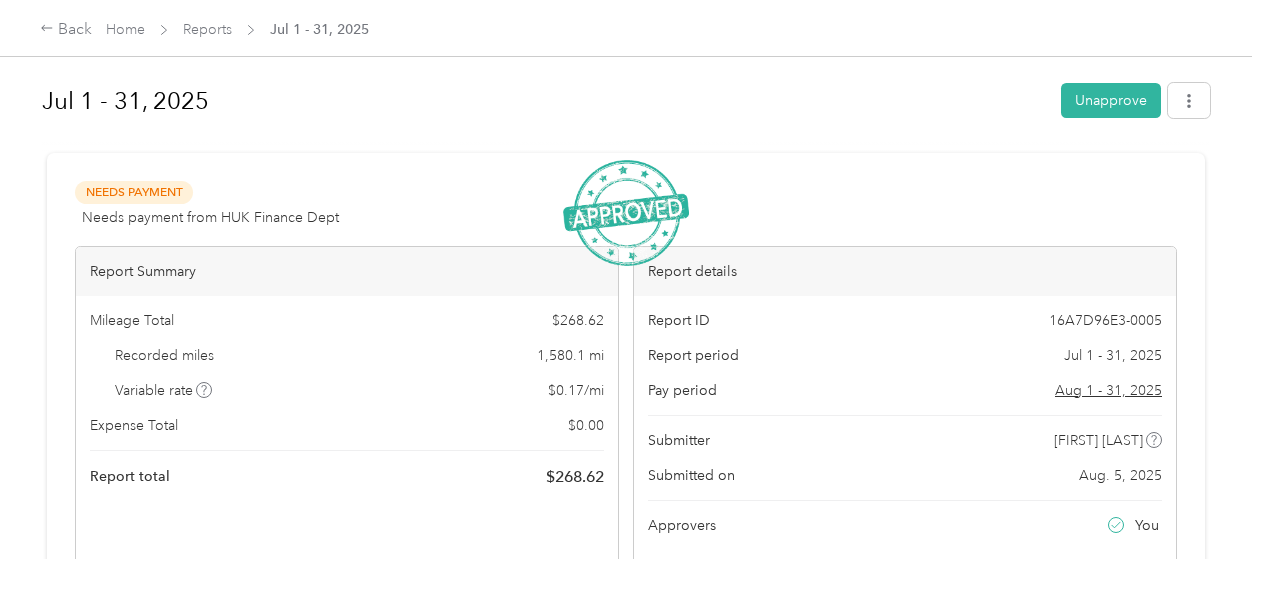 click on "Jul 1 - 31, 2025" at bounding box center (544, 101) 